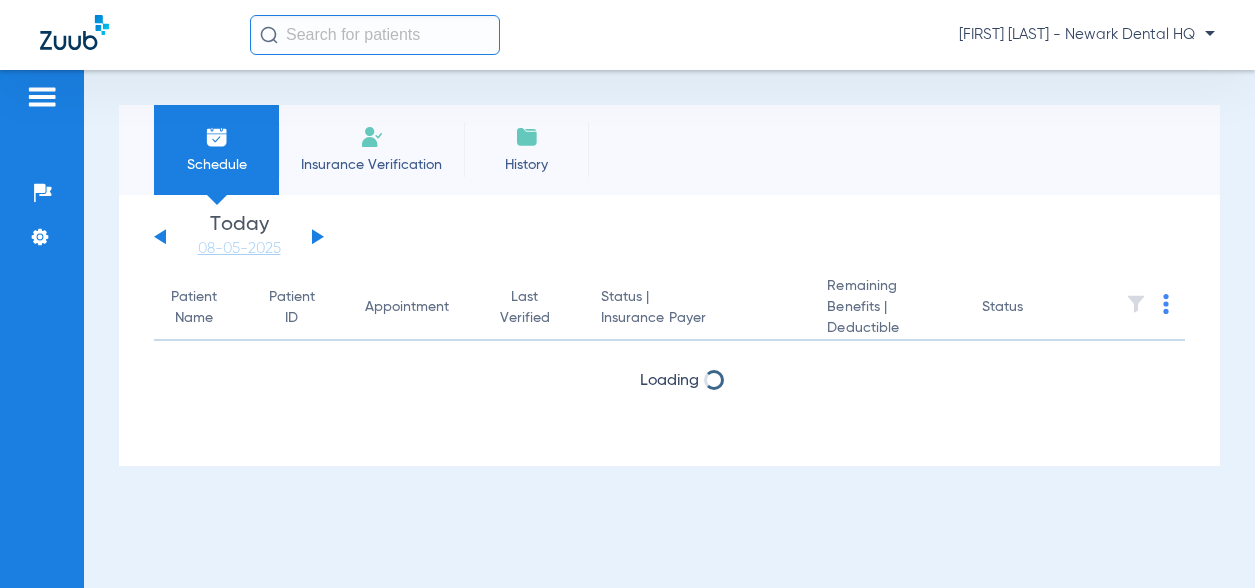 scroll, scrollTop: 0, scrollLeft: 0, axis: both 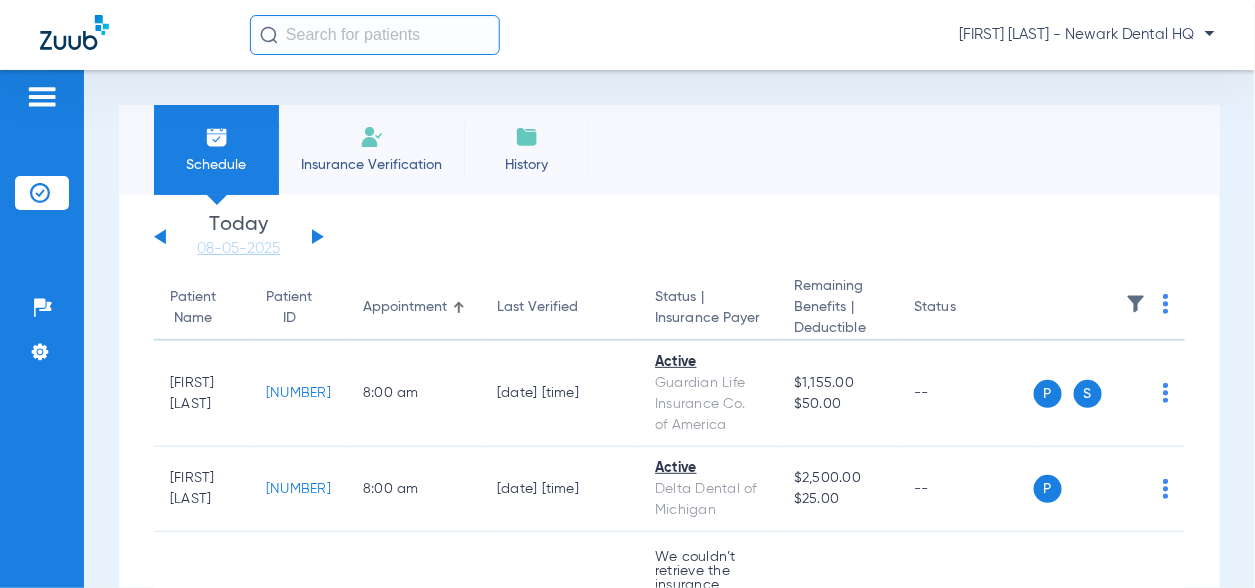 click 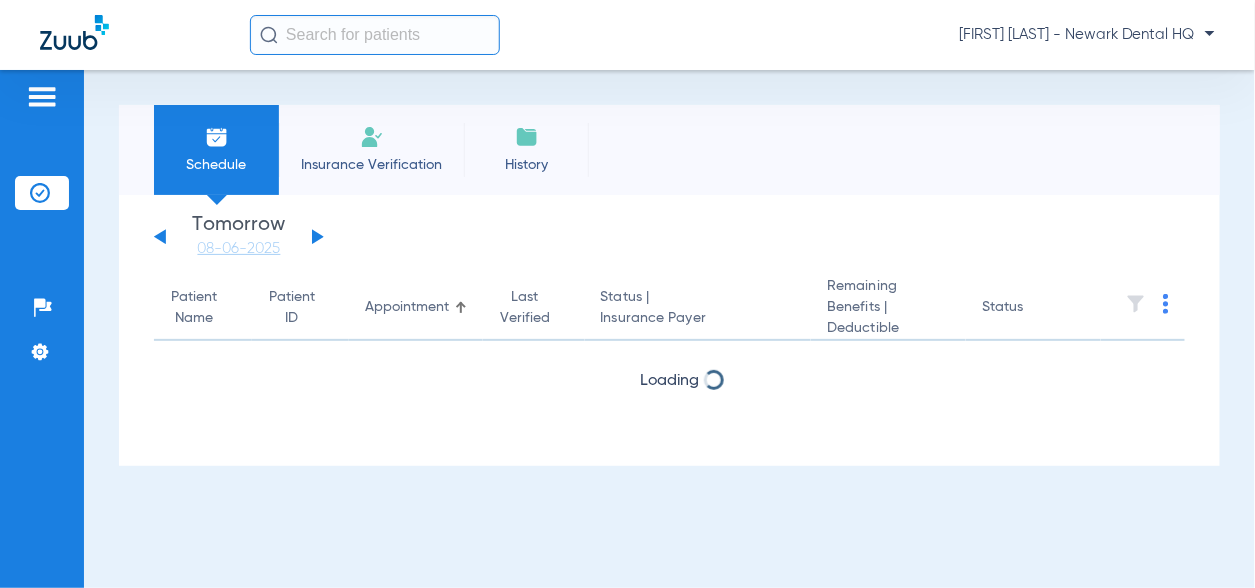 click 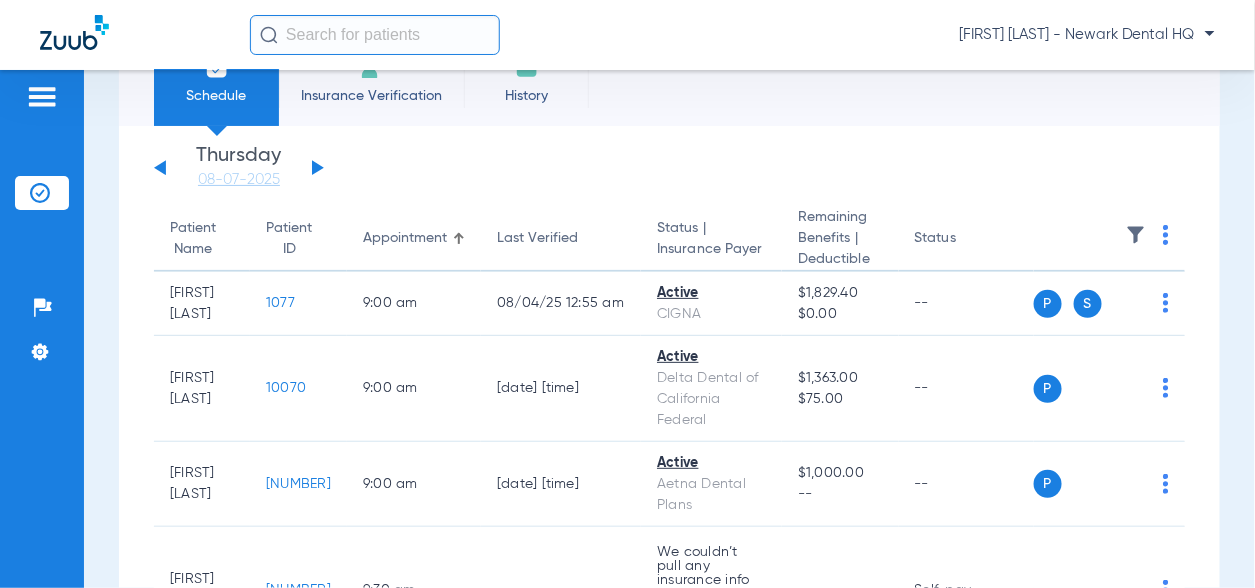 scroll, scrollTop: 100, scrollLeft: 0, axis: vertical 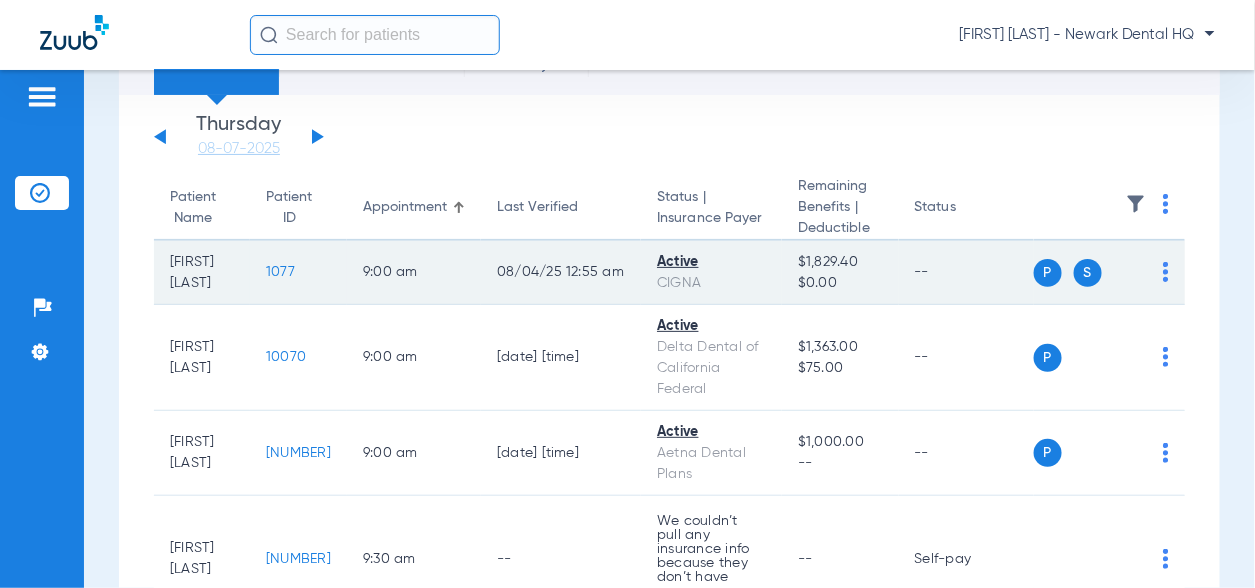 click 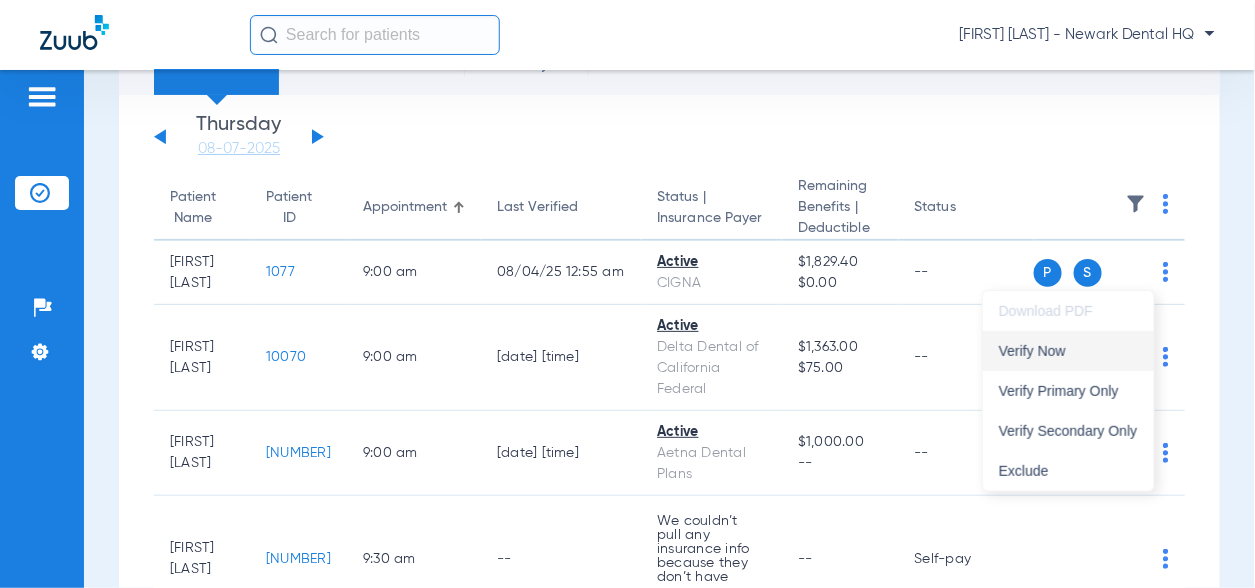 click on "Verify Now" at bounding box center [1068, 351] 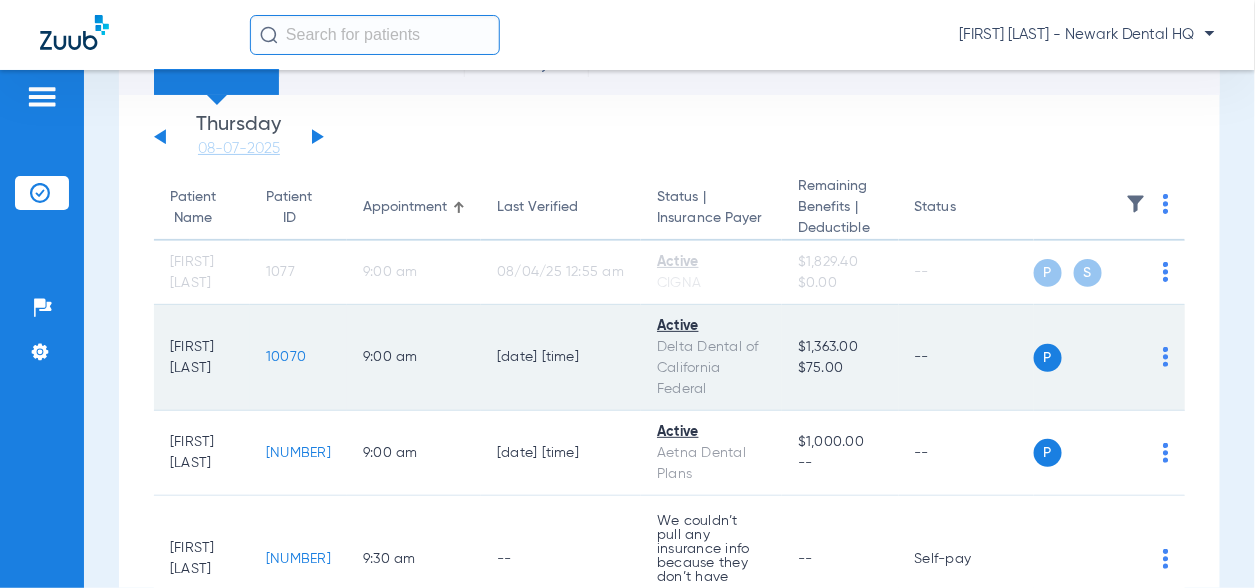 click 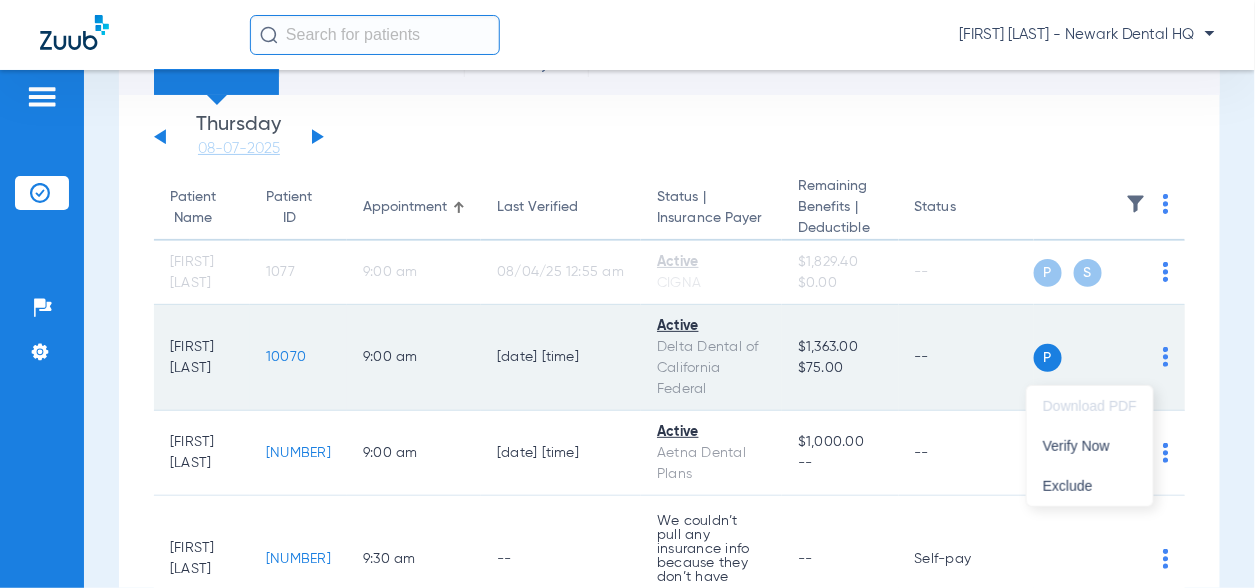 click on "Verify Now" at bounding box center [1090, 446] 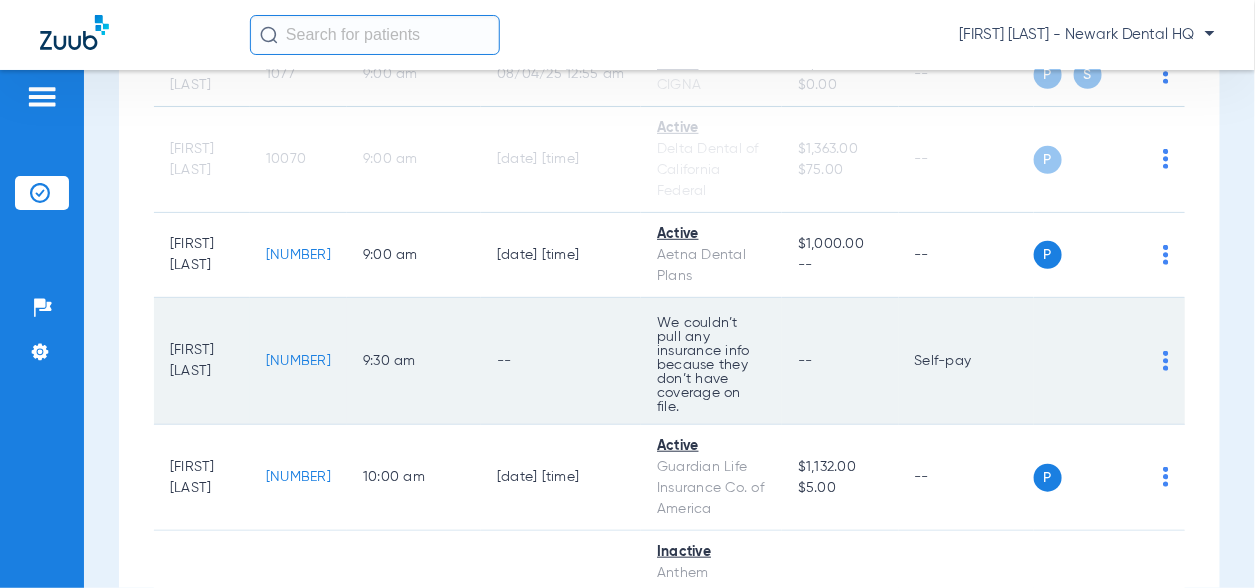 scroll, scrollTop: 300, scrollLeft: 0, axis: vertical 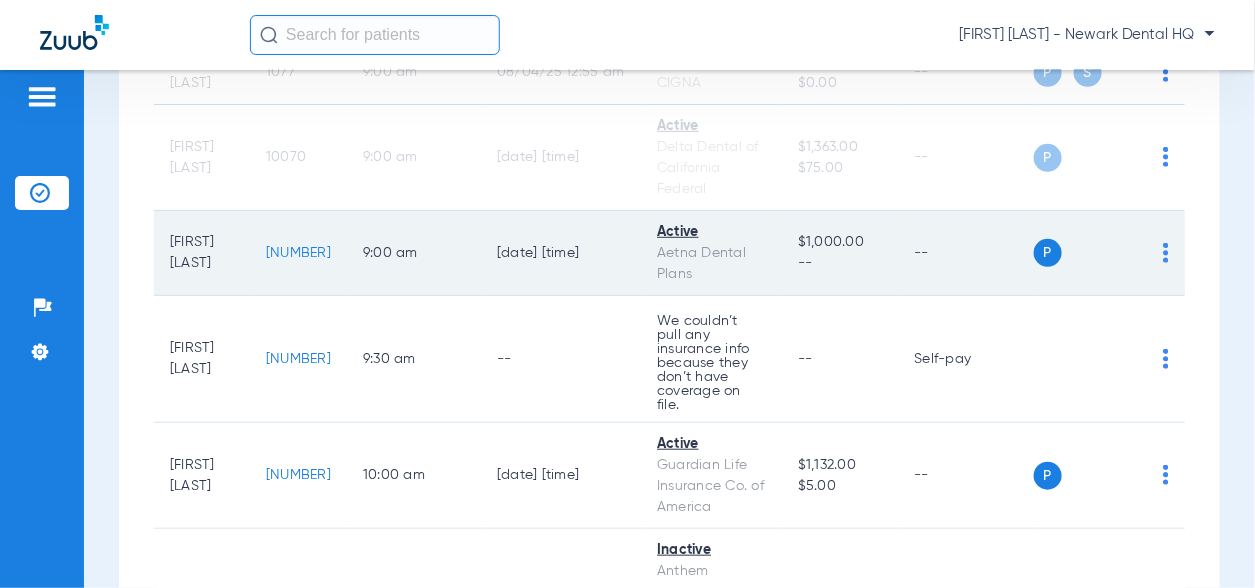 click on "P S" 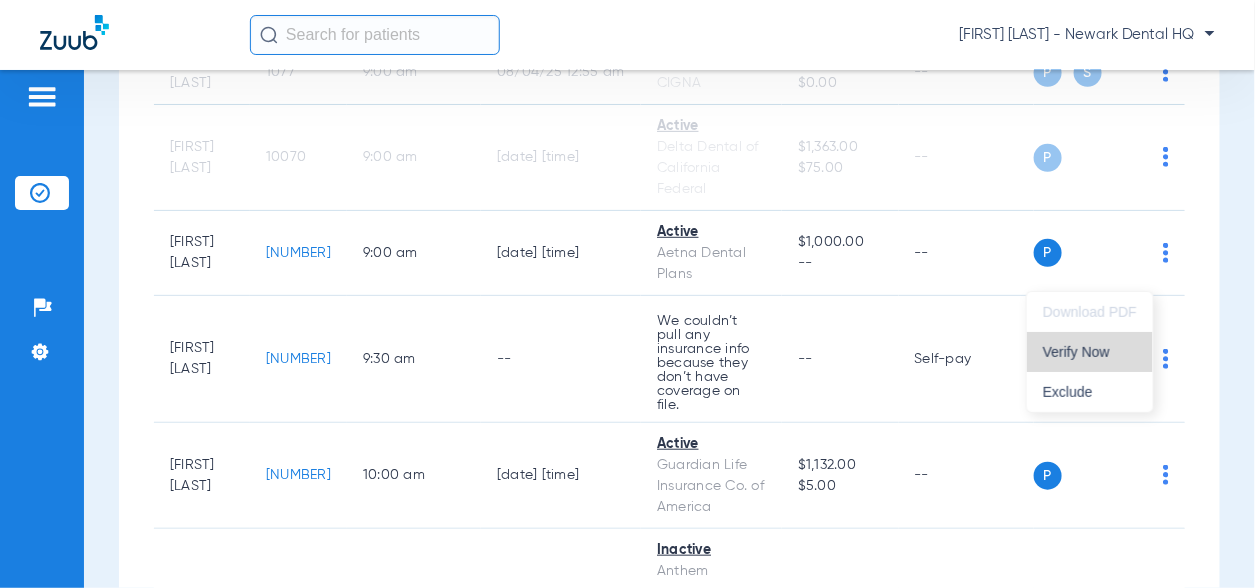 click on "Verify Now" at bounding box center [1090, 352] 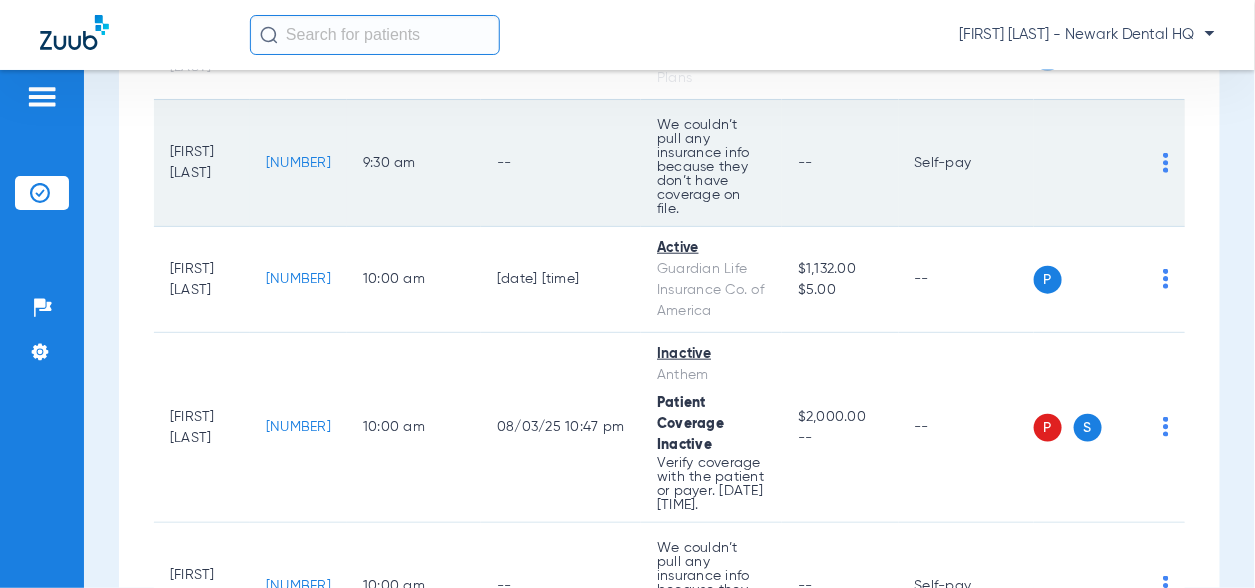 scroll, scrollTop: 600, scrollLeft: 0, axis: vertical 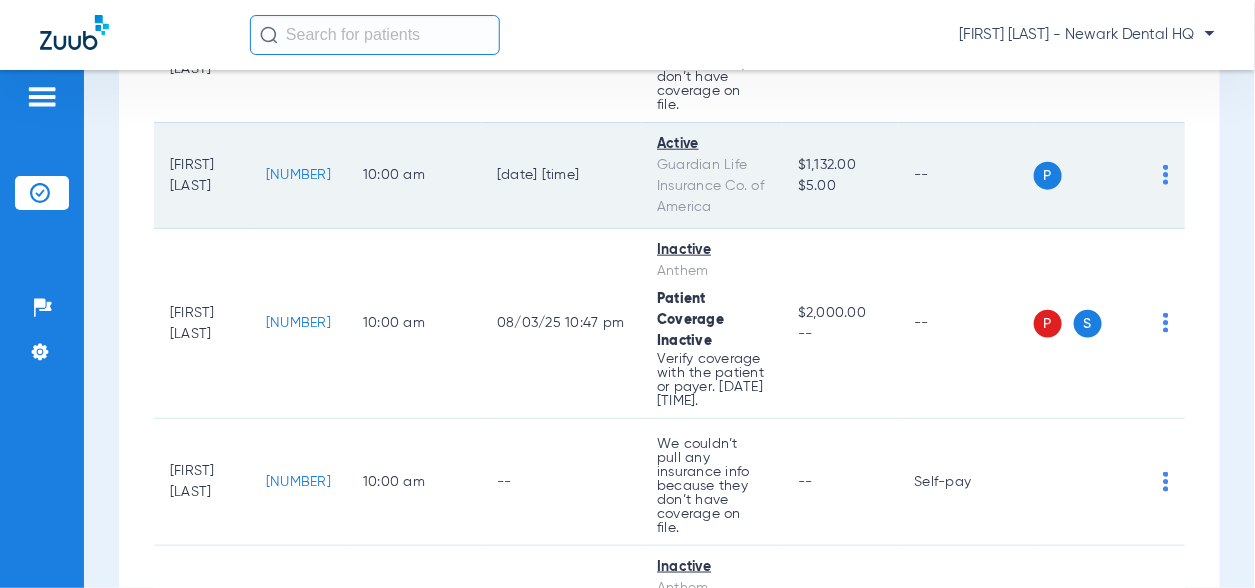 click 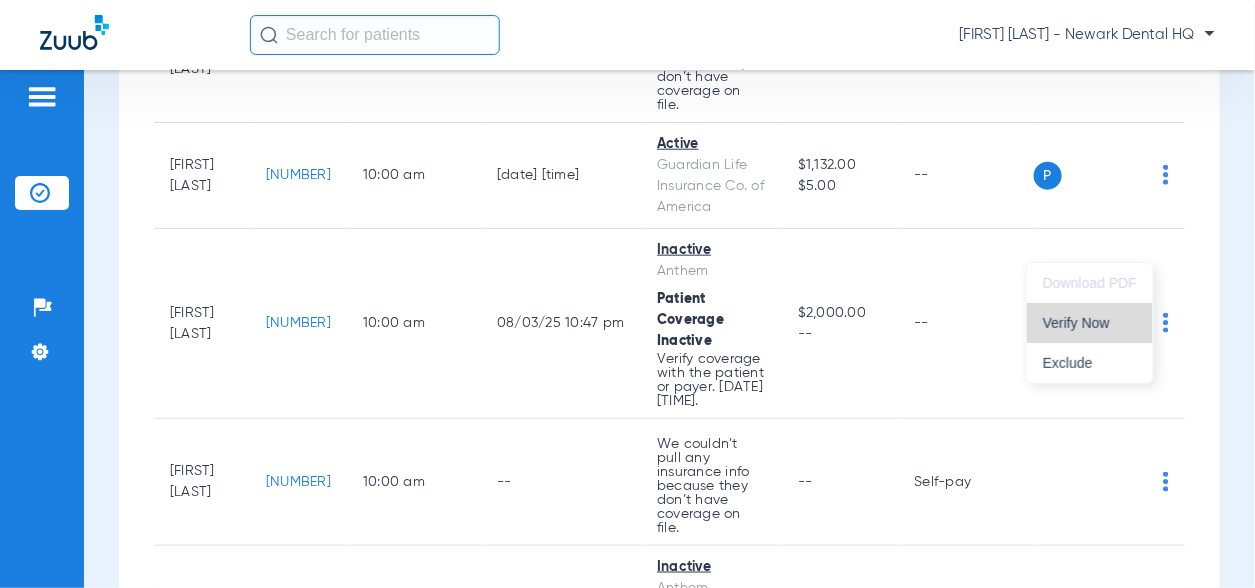 click on "Verify Now" at bounding box center (1090, 323) 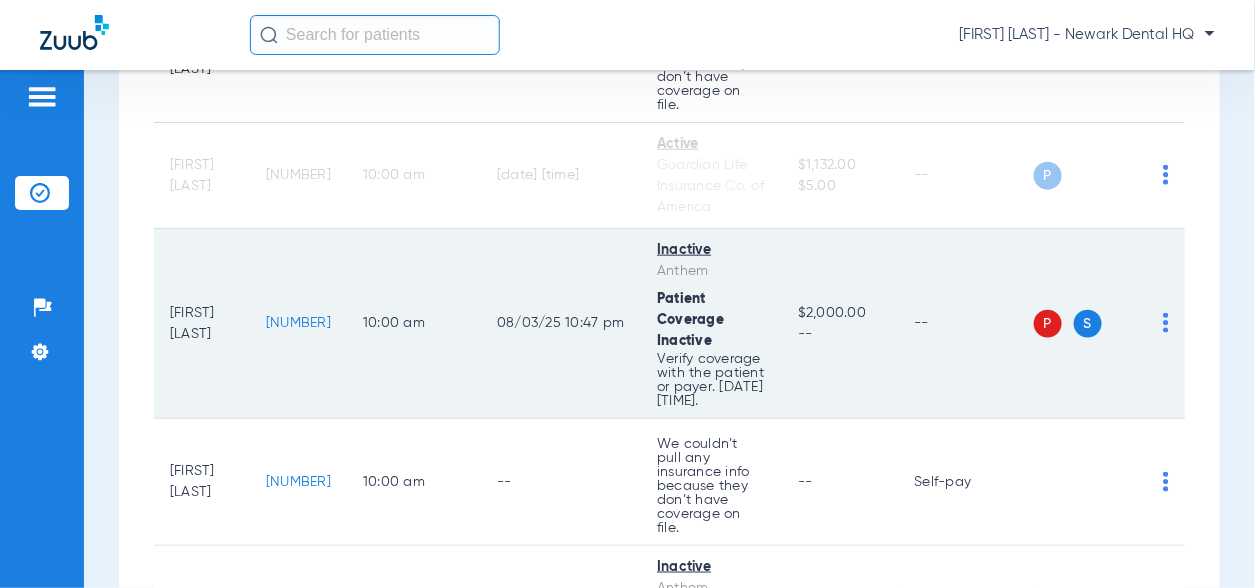 click 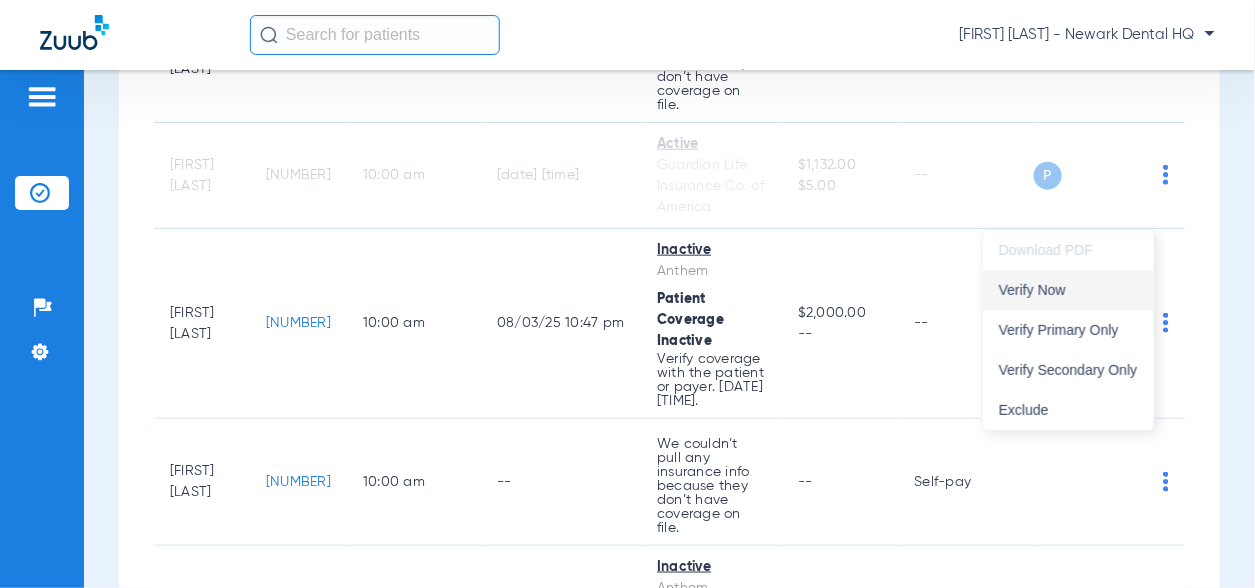 click on "Verify Now" at bounding box center [1068, 290] 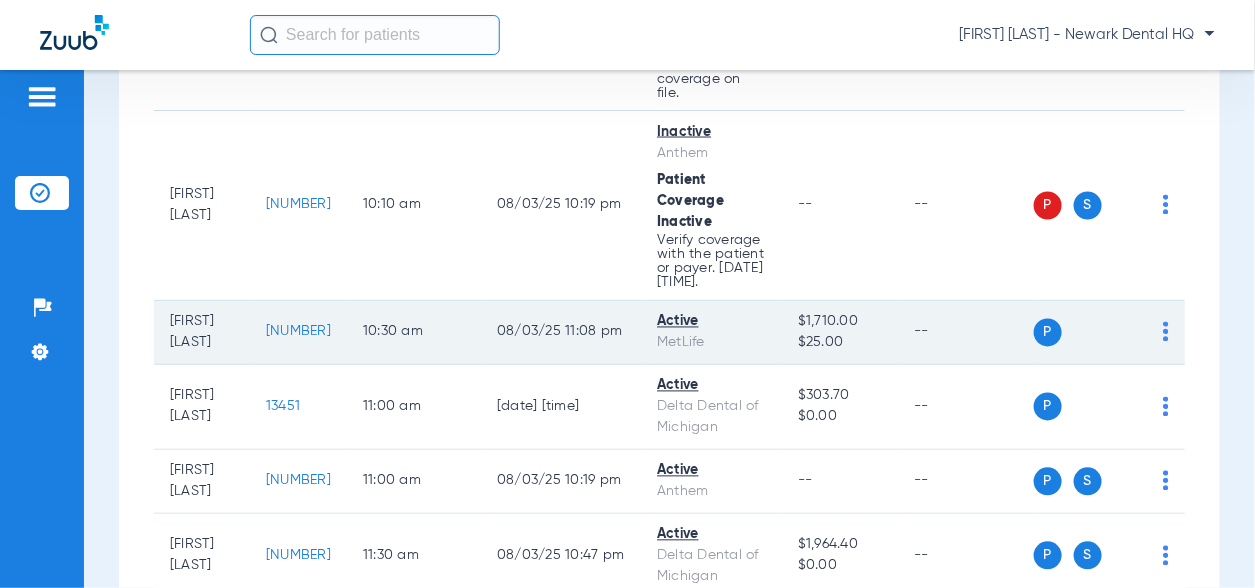 scroll, scrollTop: 1200, scrollLeft: 0, axis: vertical 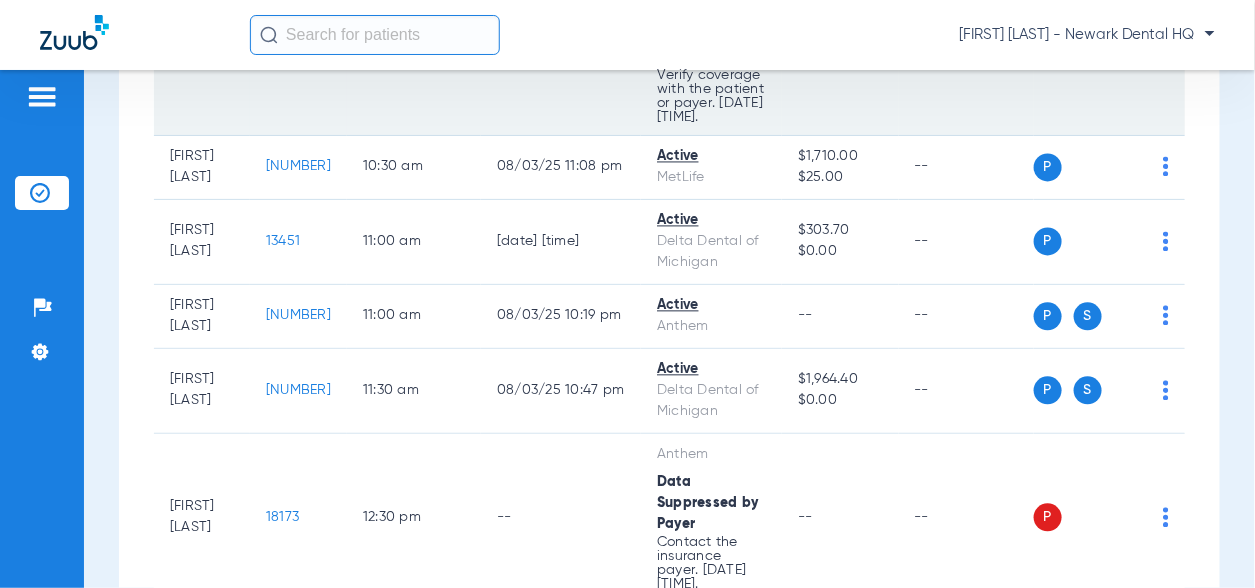 click 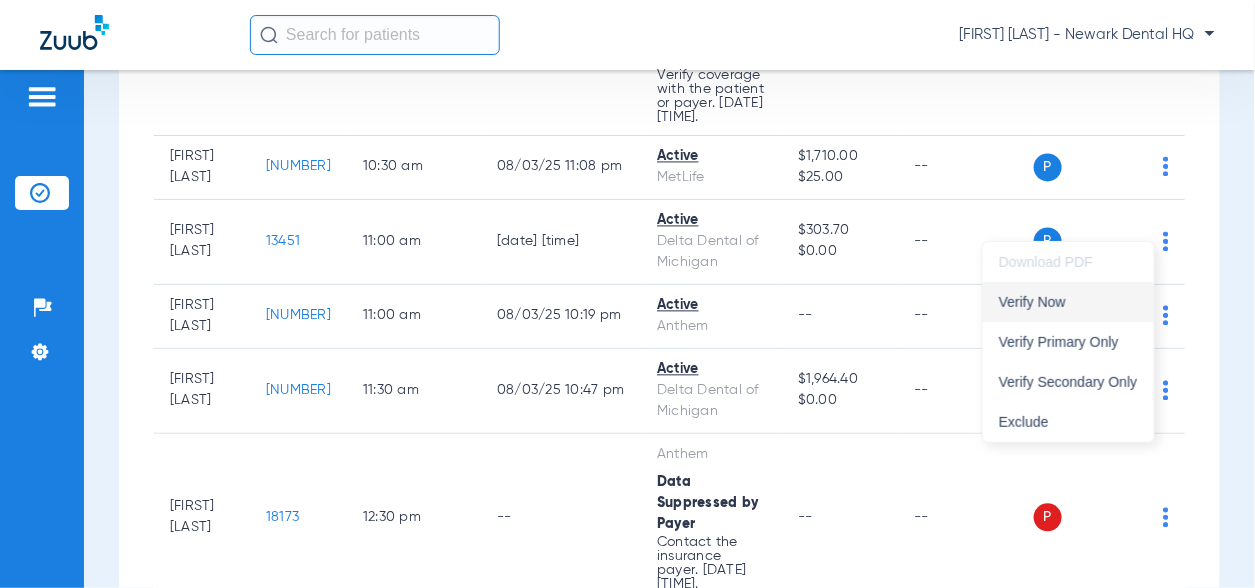 click on "Verify Now" at bounding box center [1068, 302] 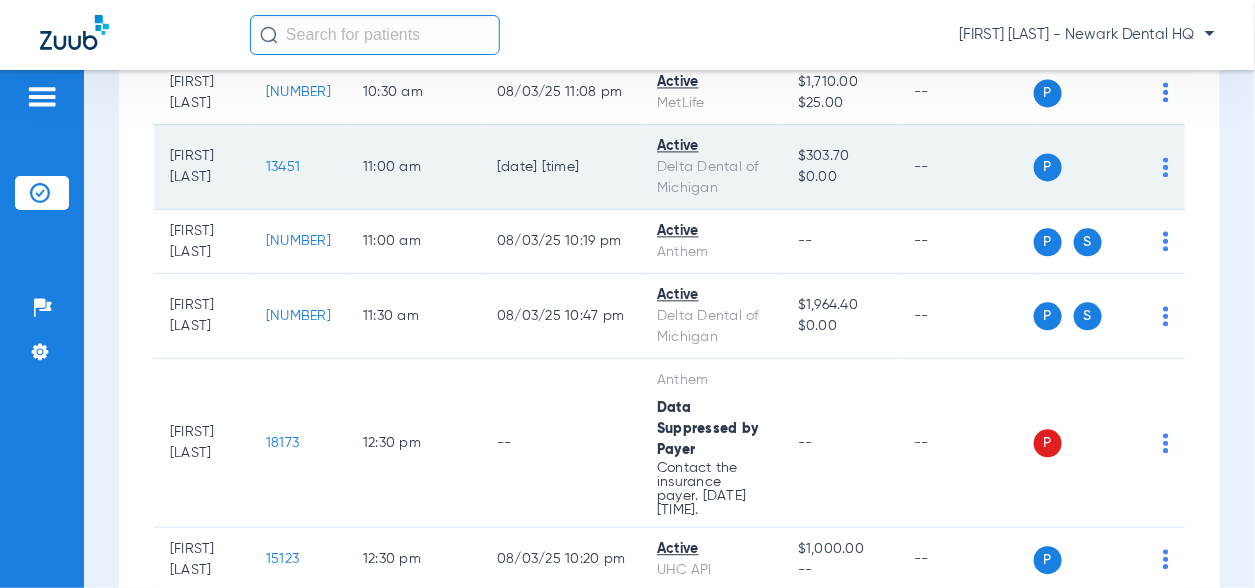 scroll, scrollTop: 1400, scrollLeft: 0, axis: vertical 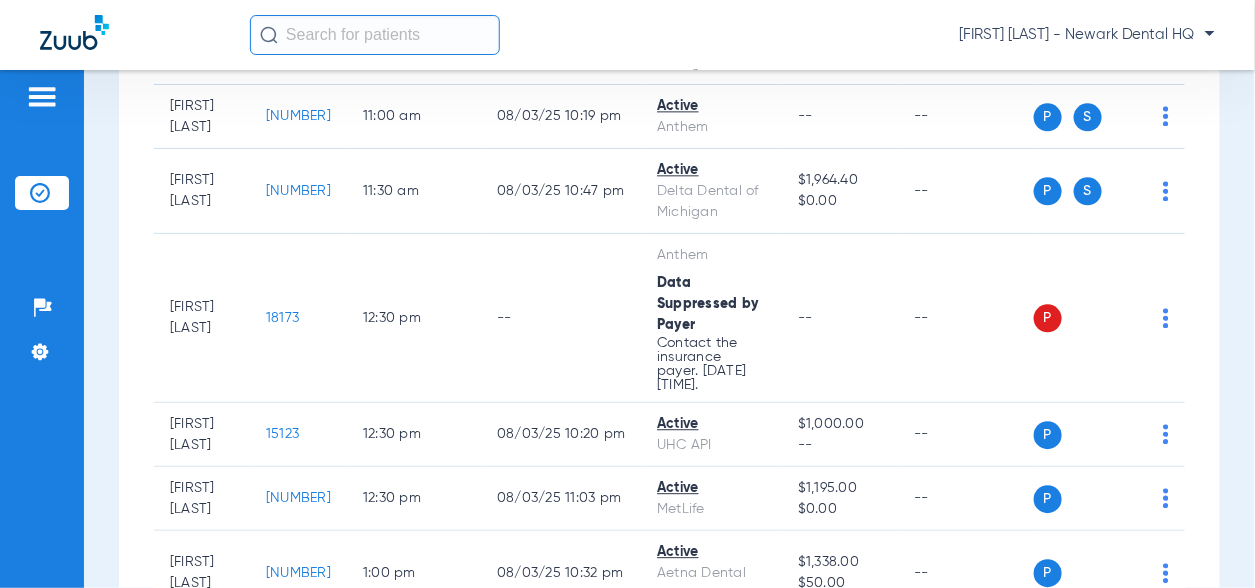 click 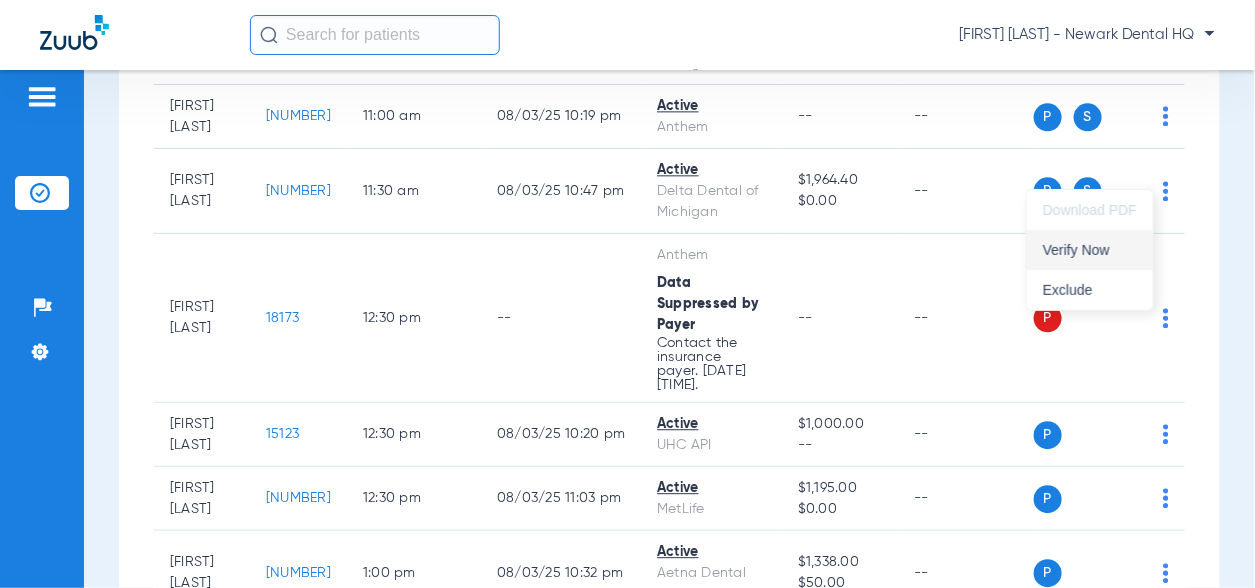 click on "Verify Now" at bounding box center [1090, 250] 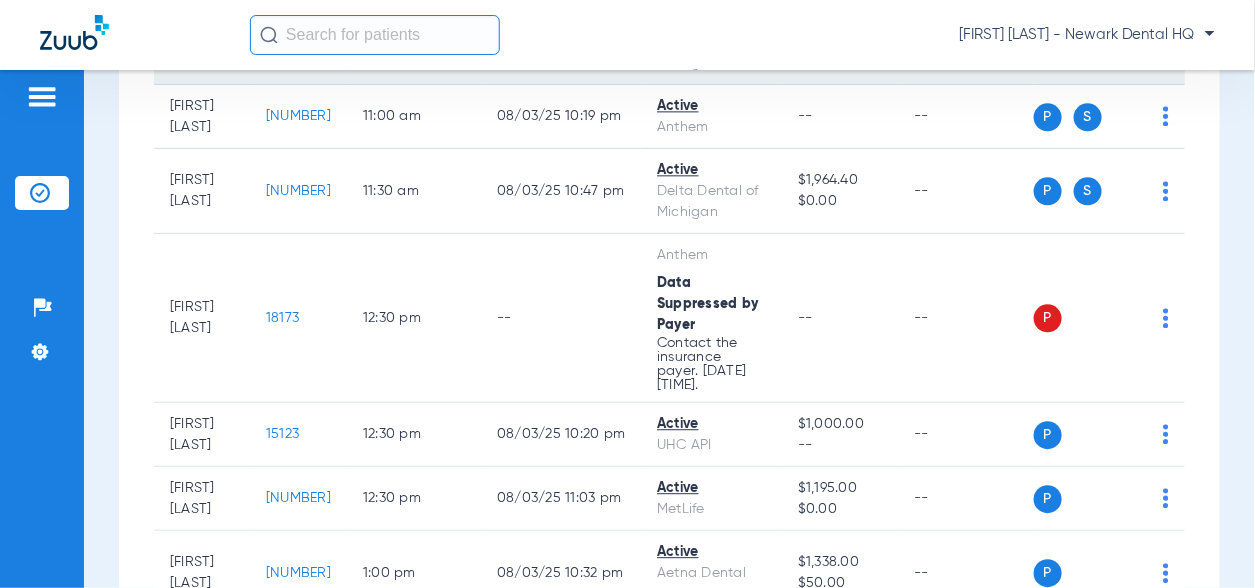 click 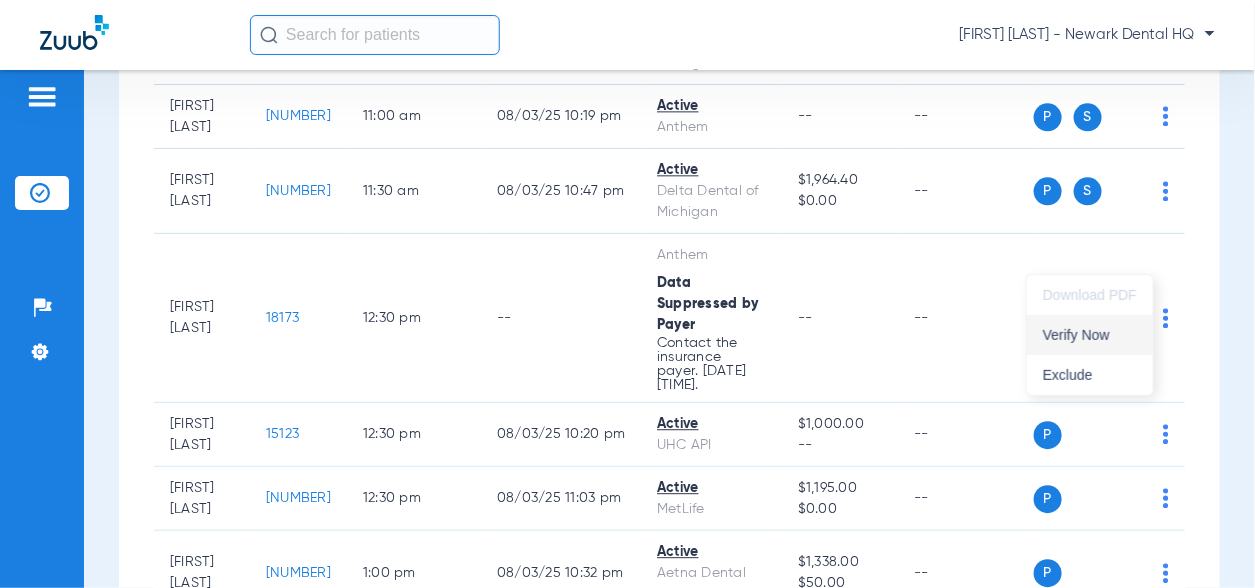 click on "Verify Now" at bounding box center (1090, 335) 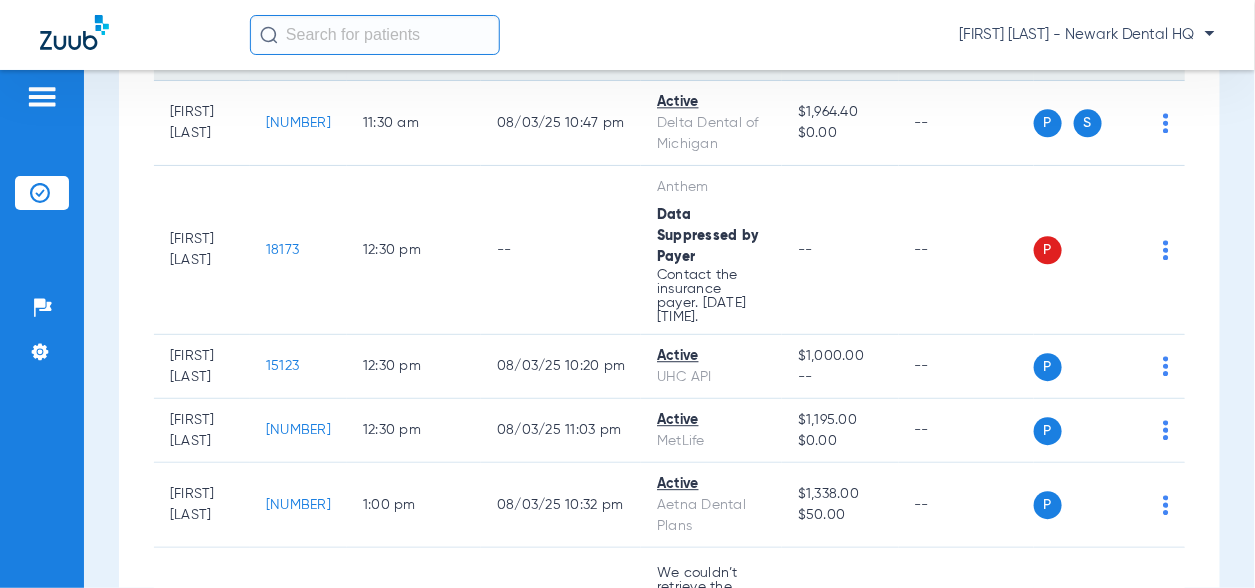 scroll, scrollTop: 1500, scrollLeft: 0, axis: vertical 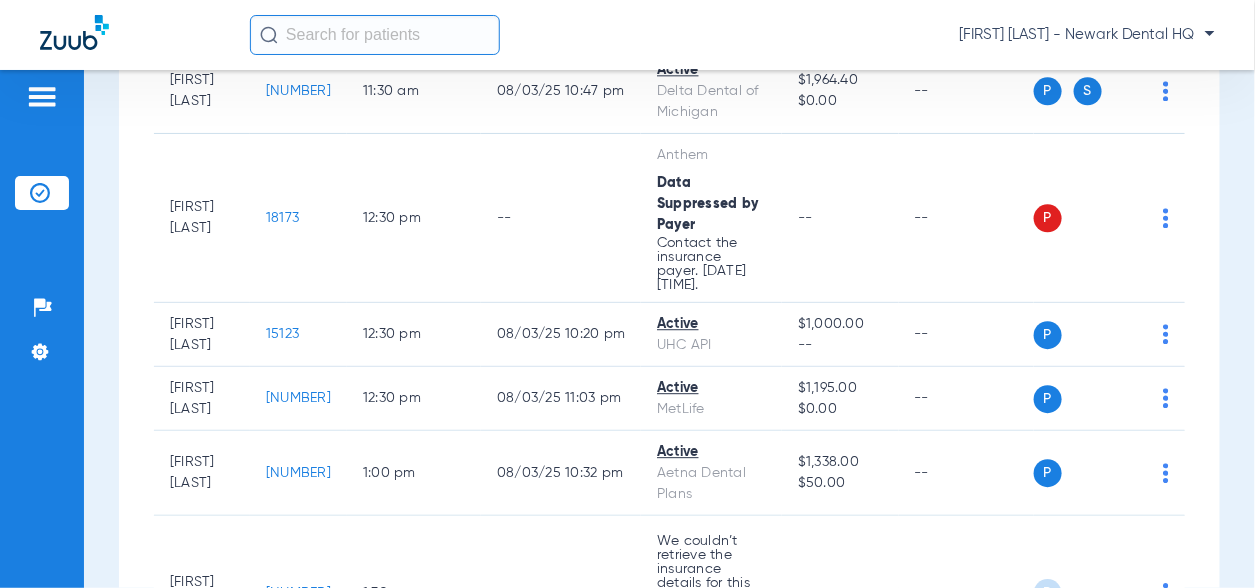 click 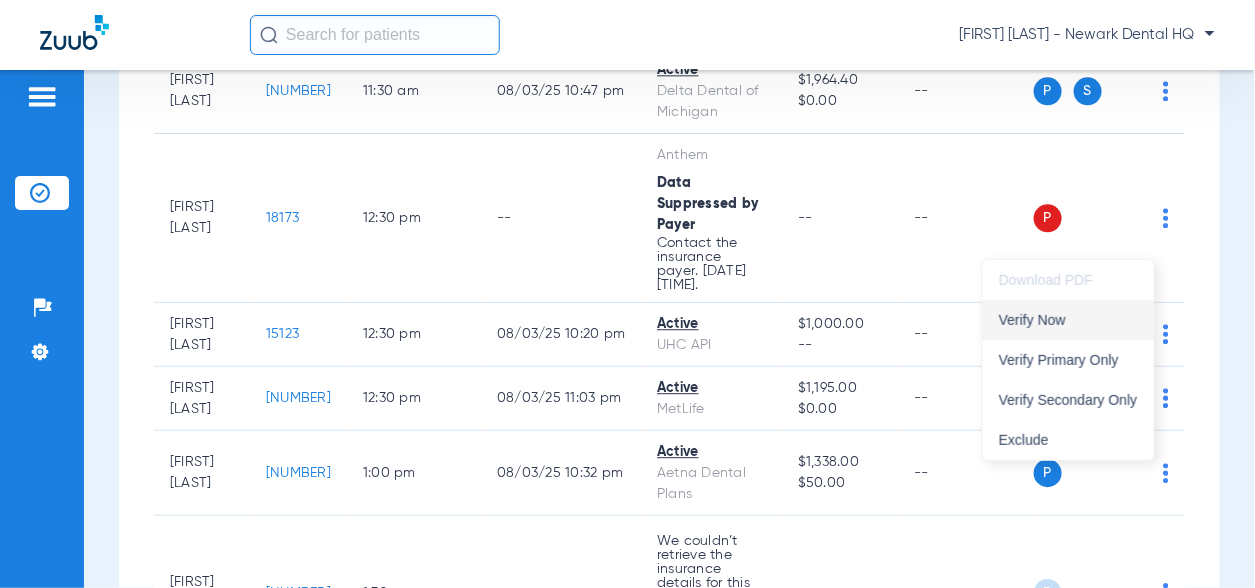 click on "Verify Now" at bounding box center [1068, 320] 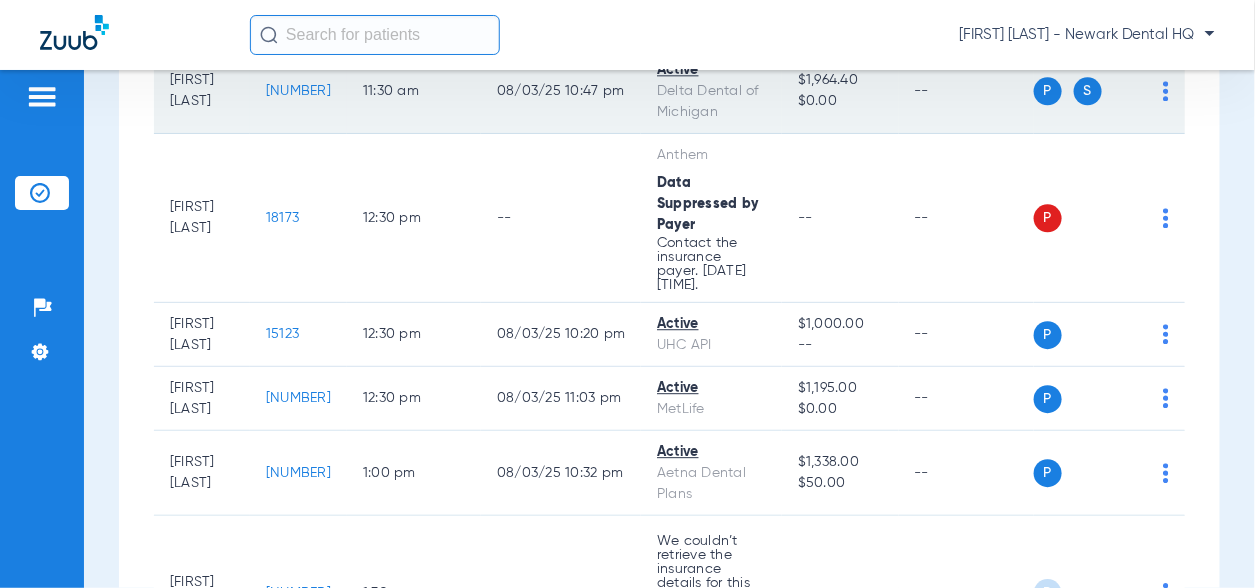 scroll, scrollTop: 1600, scrollLeft: 0, axis: vertical 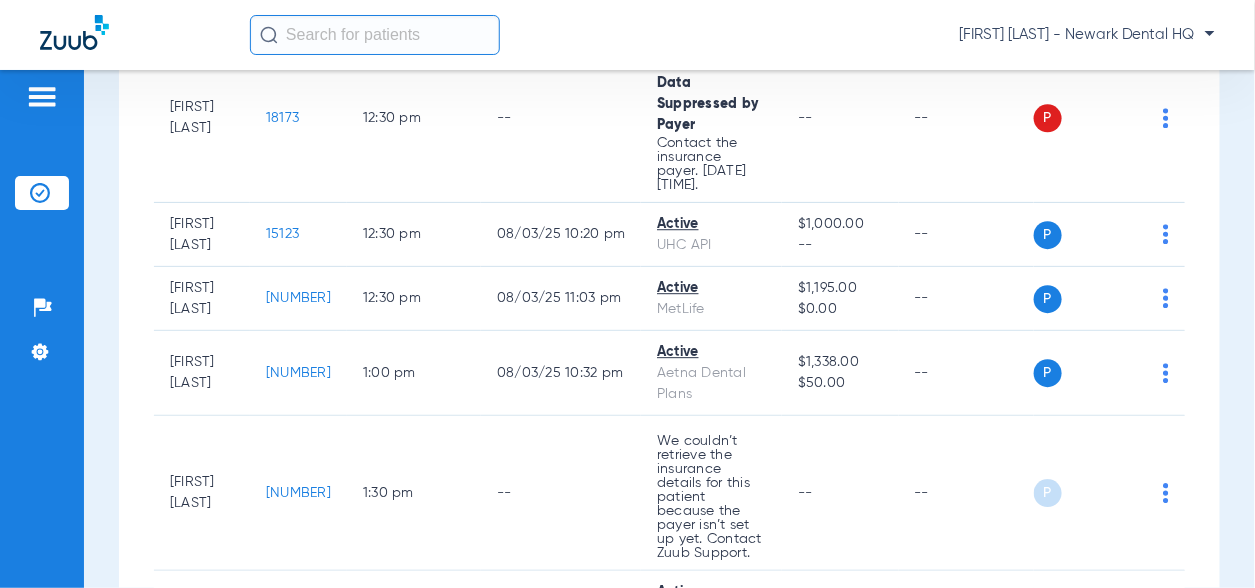 click 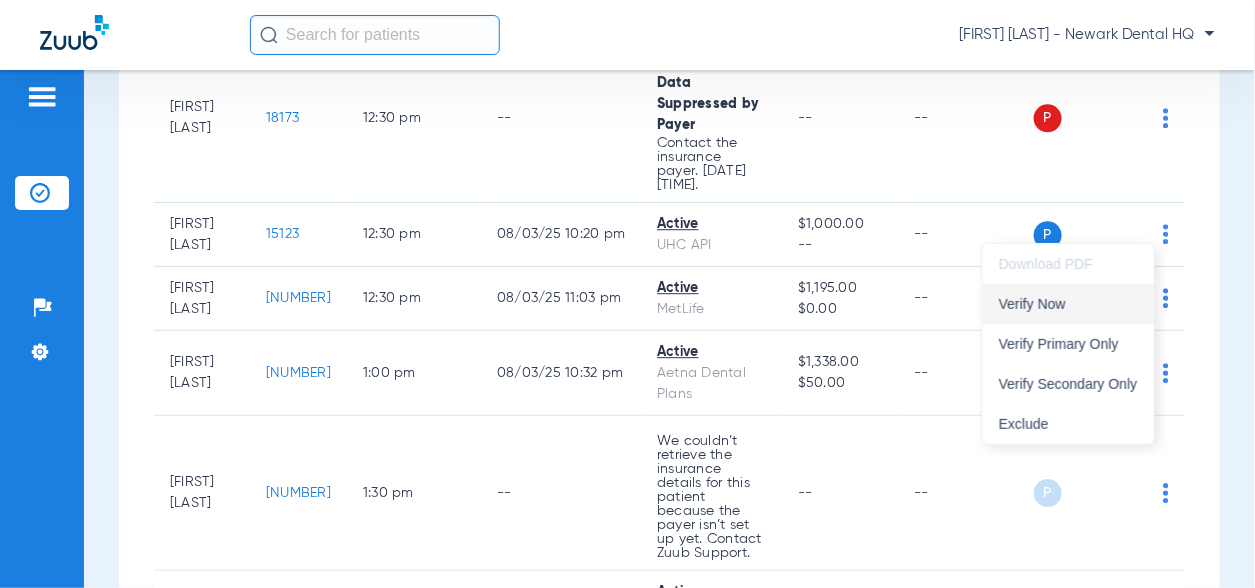 click on "Verify Now" at bounding box center (1068, 304) 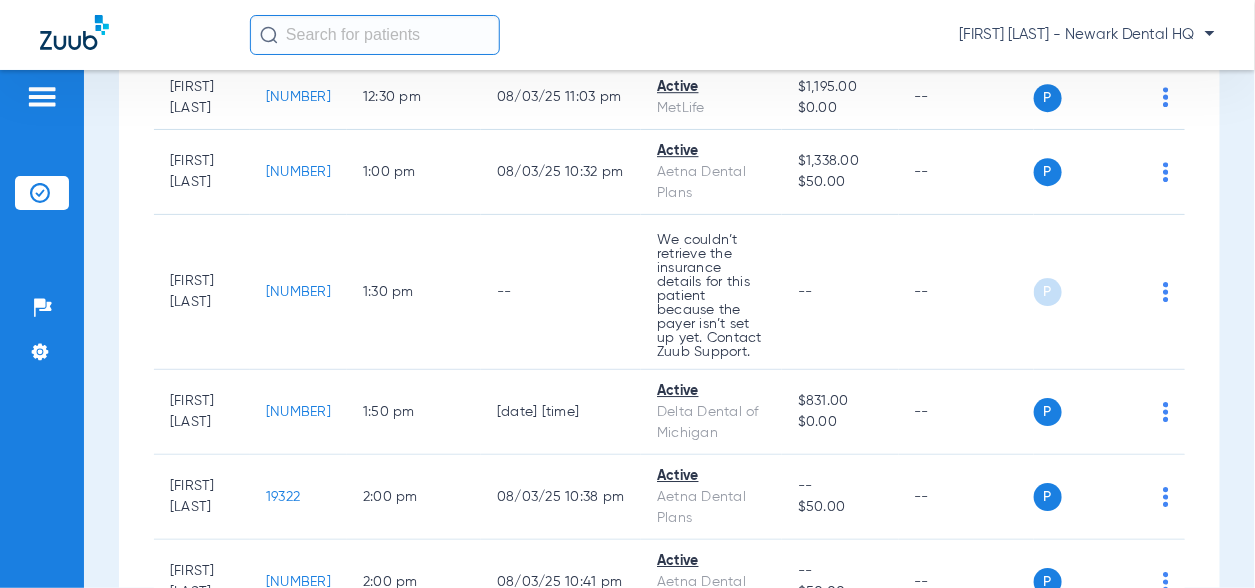 scroll, scrollTop: 1900, scrollLeft: 0, axis: vertical 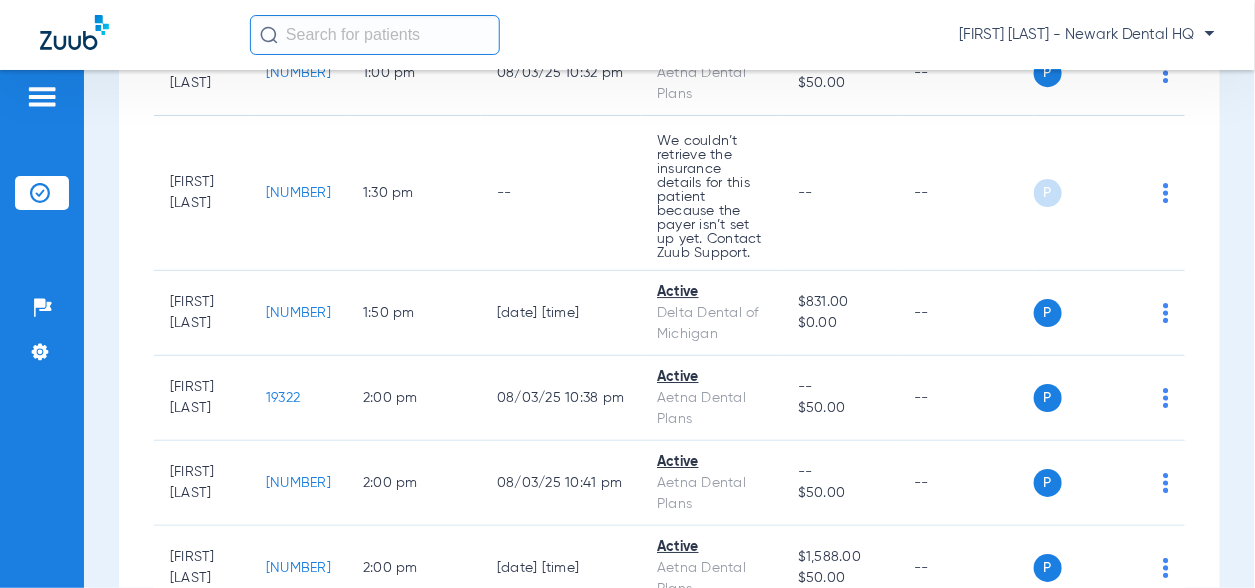 click 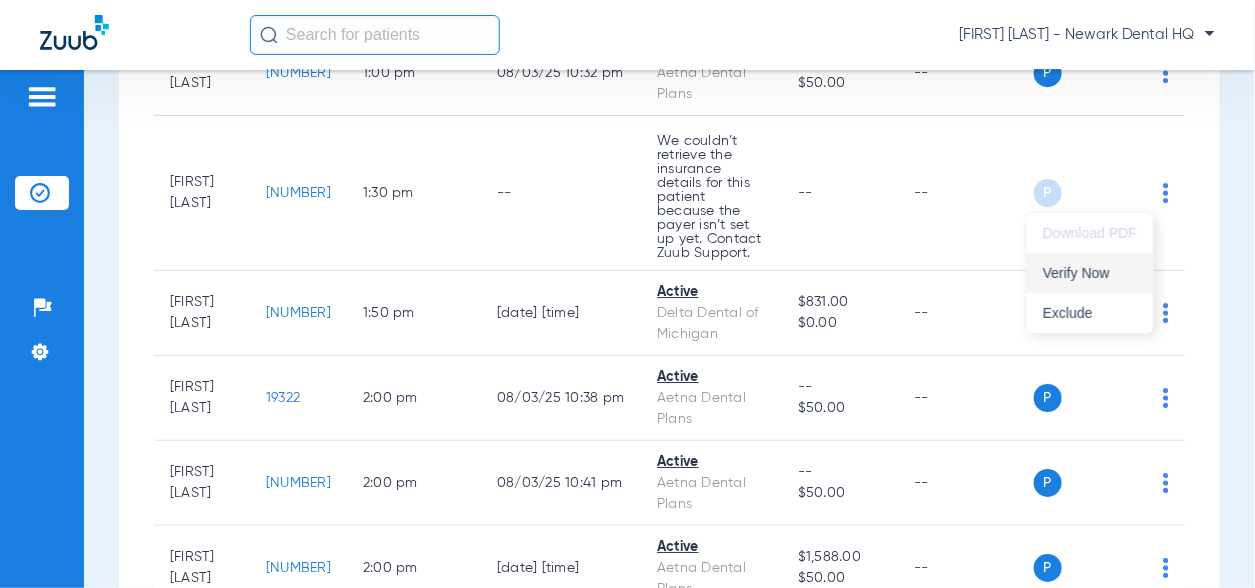 click on "Verify Now" at bounding box center [1090, 273] 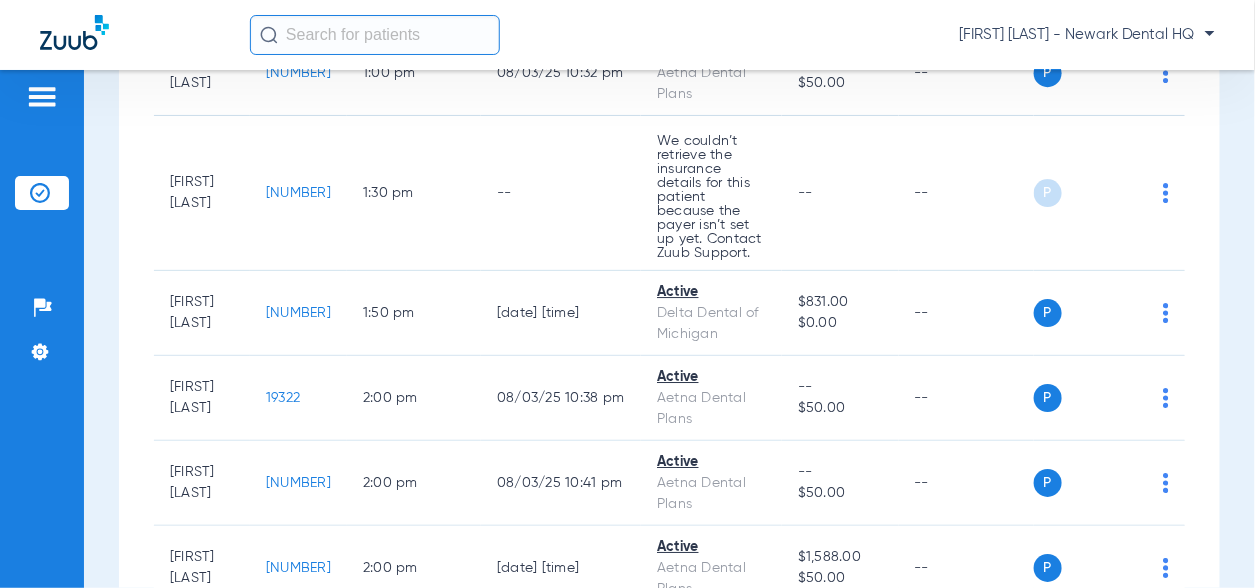 click 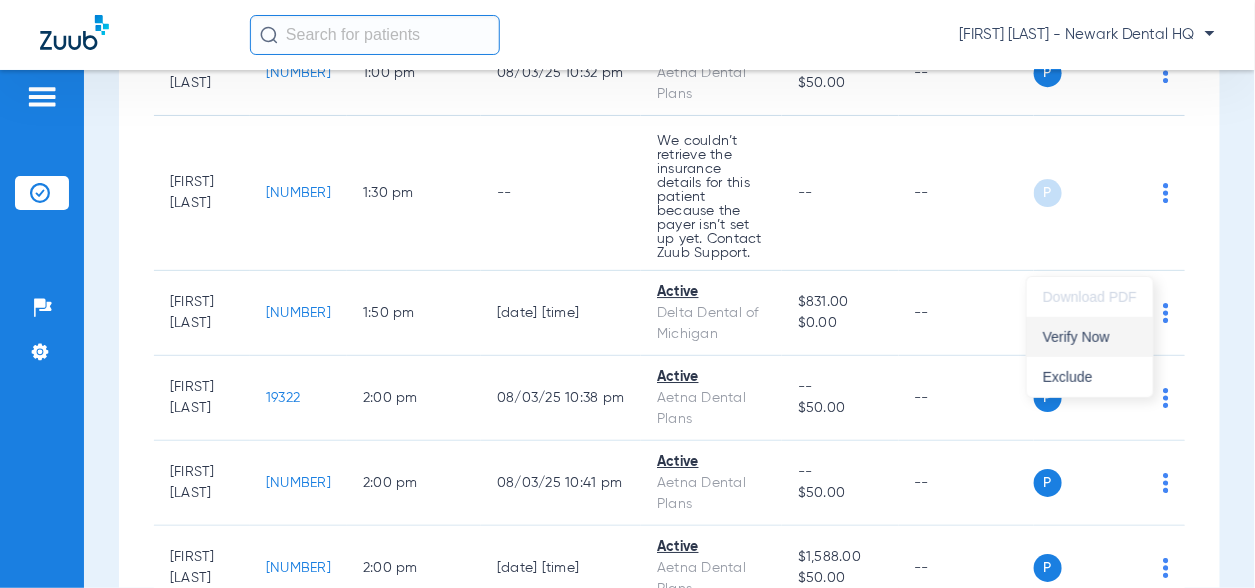 click on "Verify Now" at bounding box center [1090, 337] 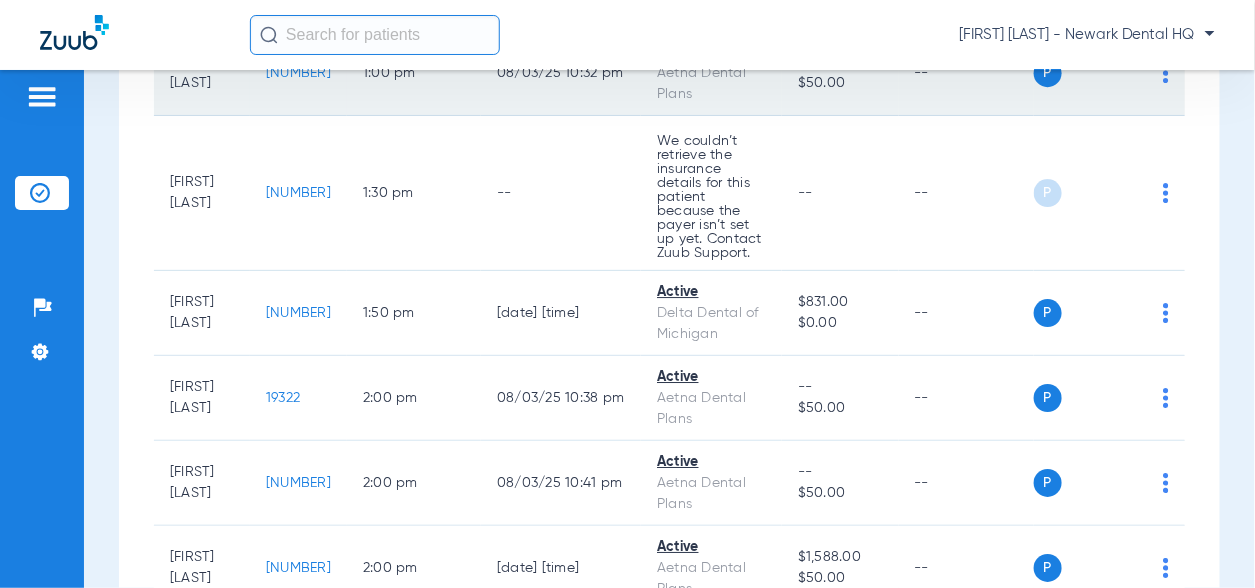 click 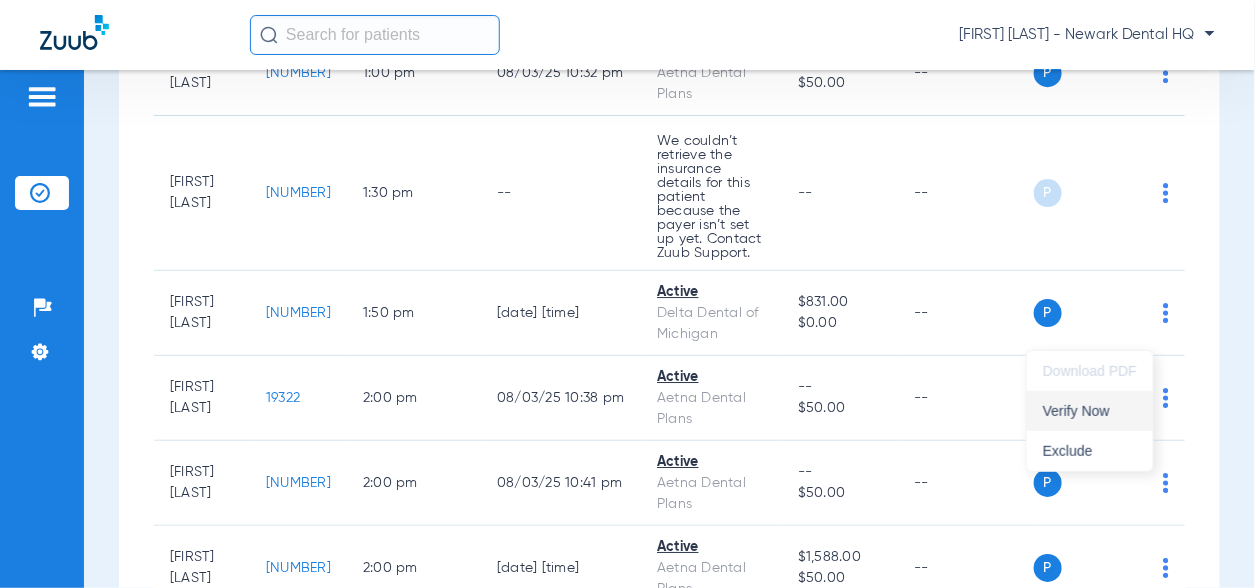 click on "Verify Now" at bounding box center (1090, 411) 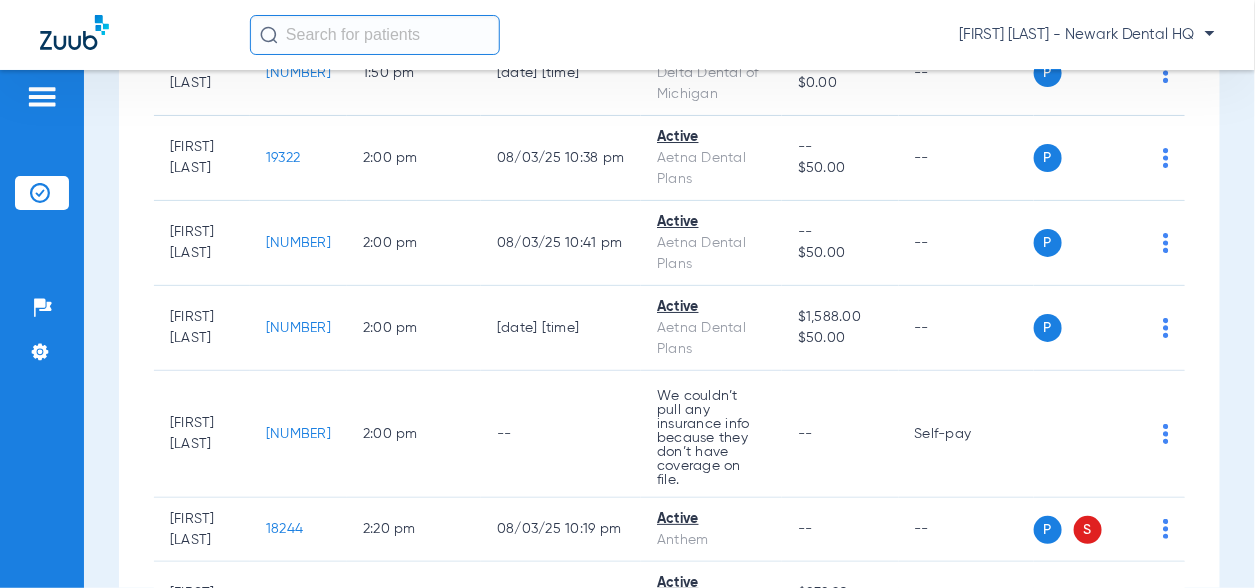 scroll, scrollTop: 2200, scrollLeft: 0, axis: vertical 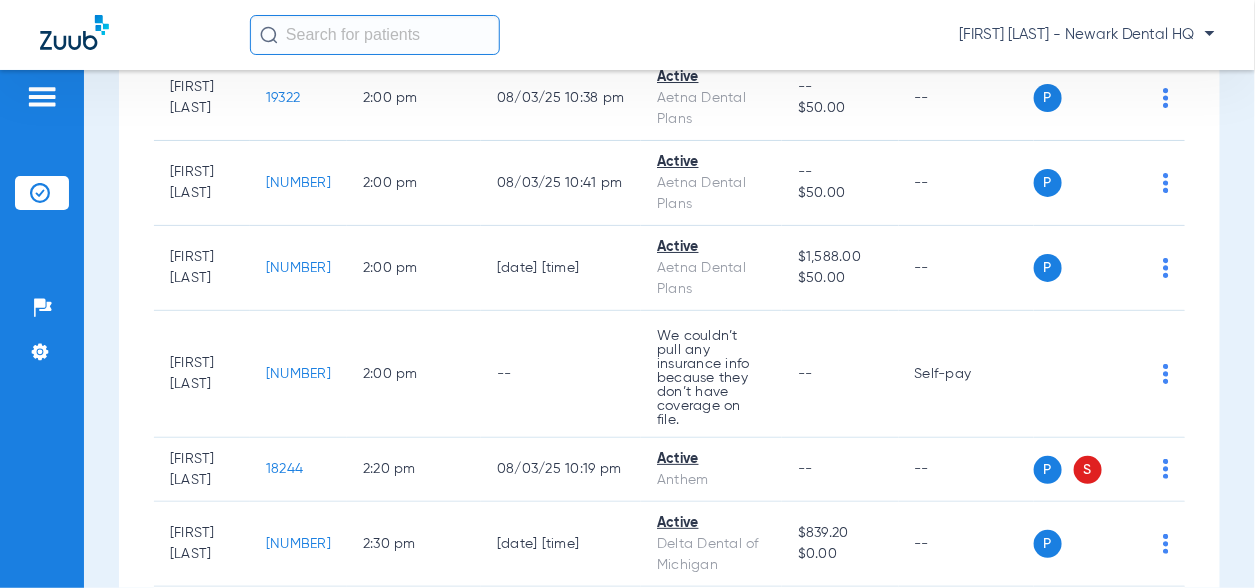 click 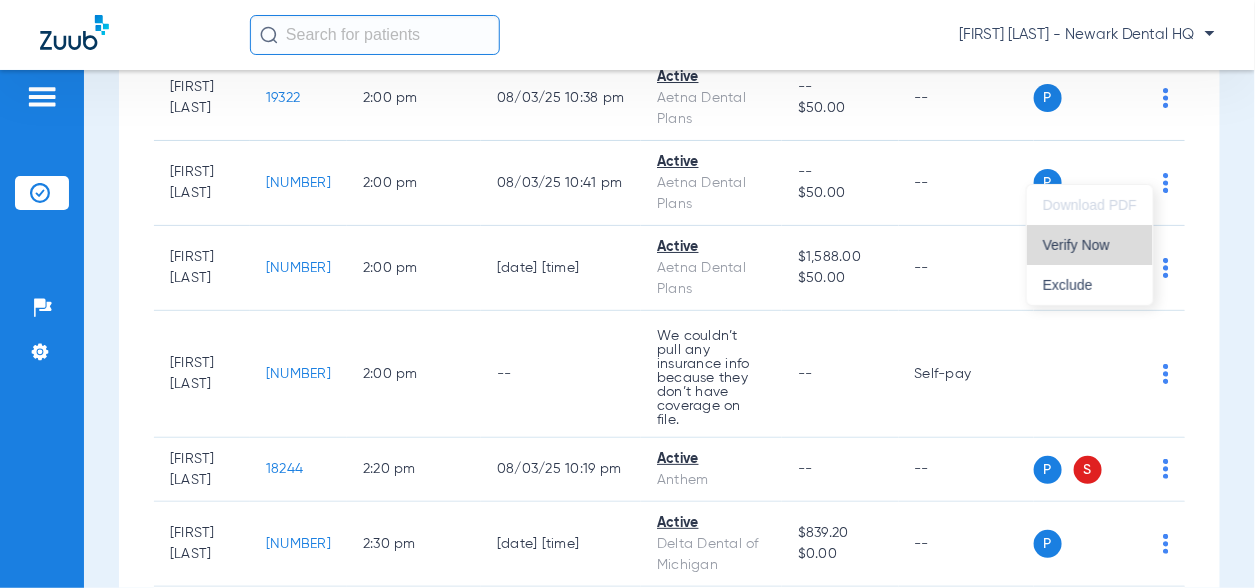 click on "Verify Now" at bounding box center (1090, 245) 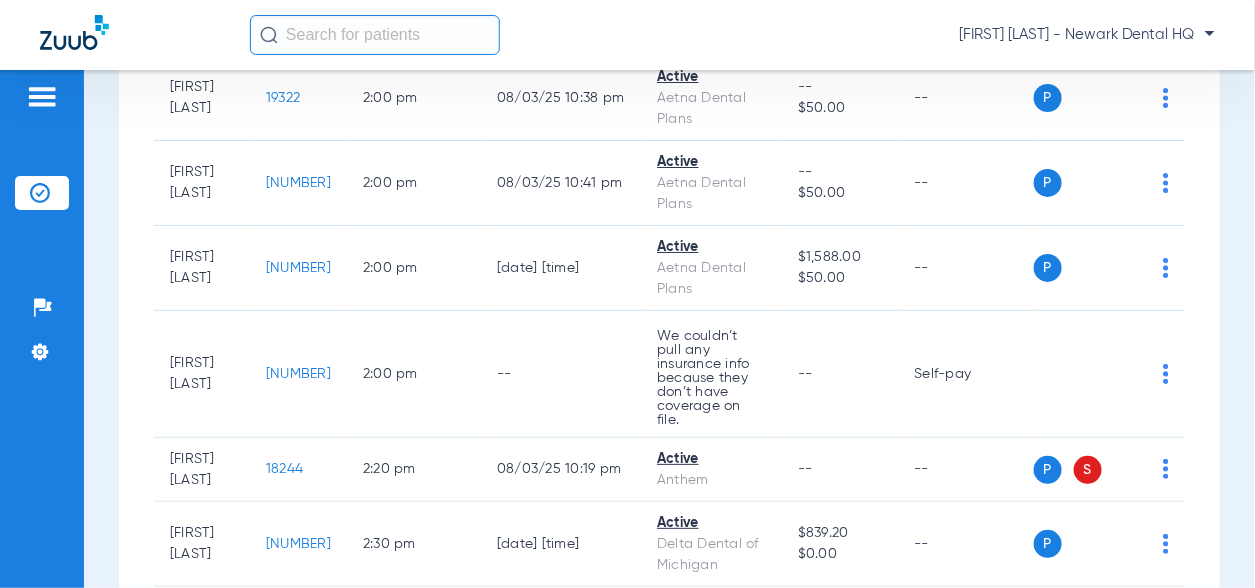 click 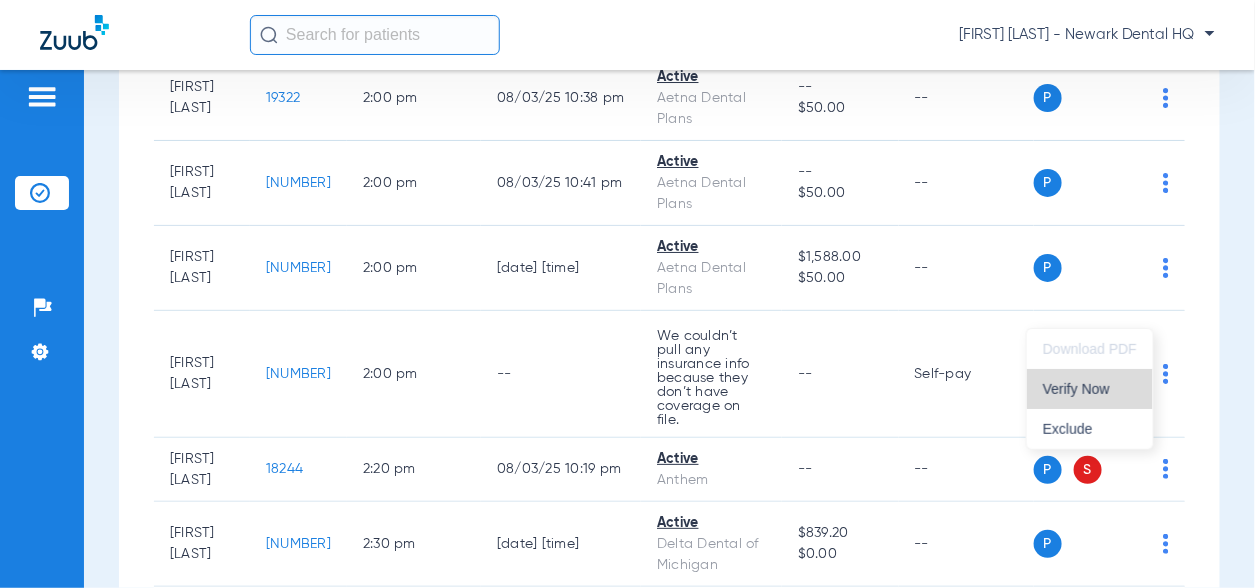 click on "Verify Now" at bounding box center (1090, 389) 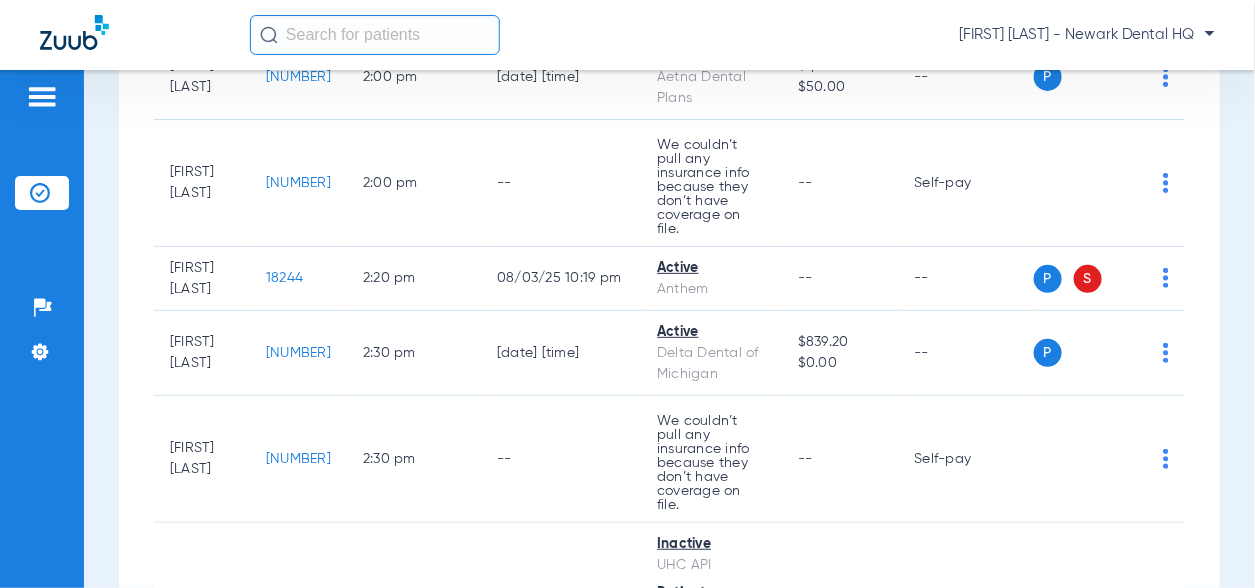 scroll, scrollTop: 2400, scrollLeft: 0, axis: vertical 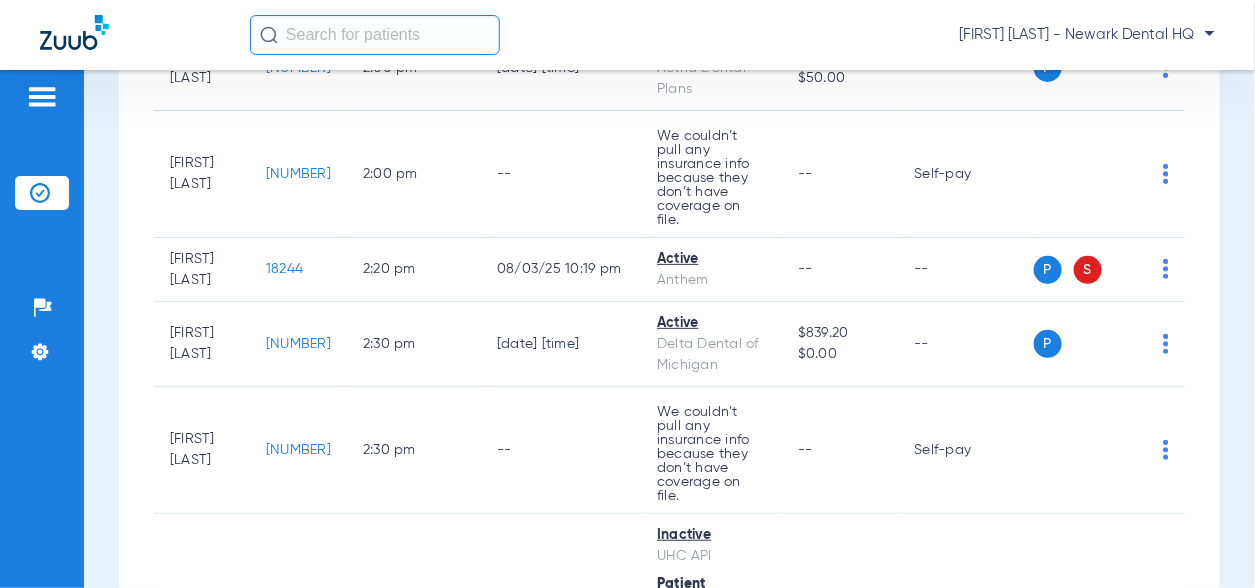 click 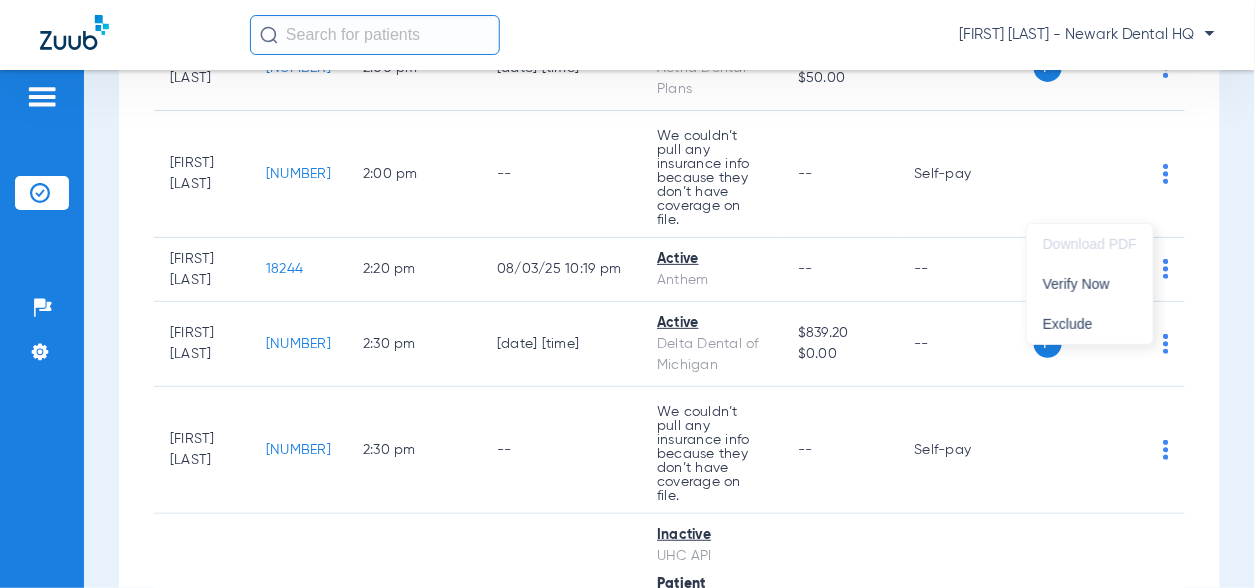drag, startPoint x: 1105, startPoint y: 286, endPoint x: 1110, endPoint y: 297, distance: 12.083046 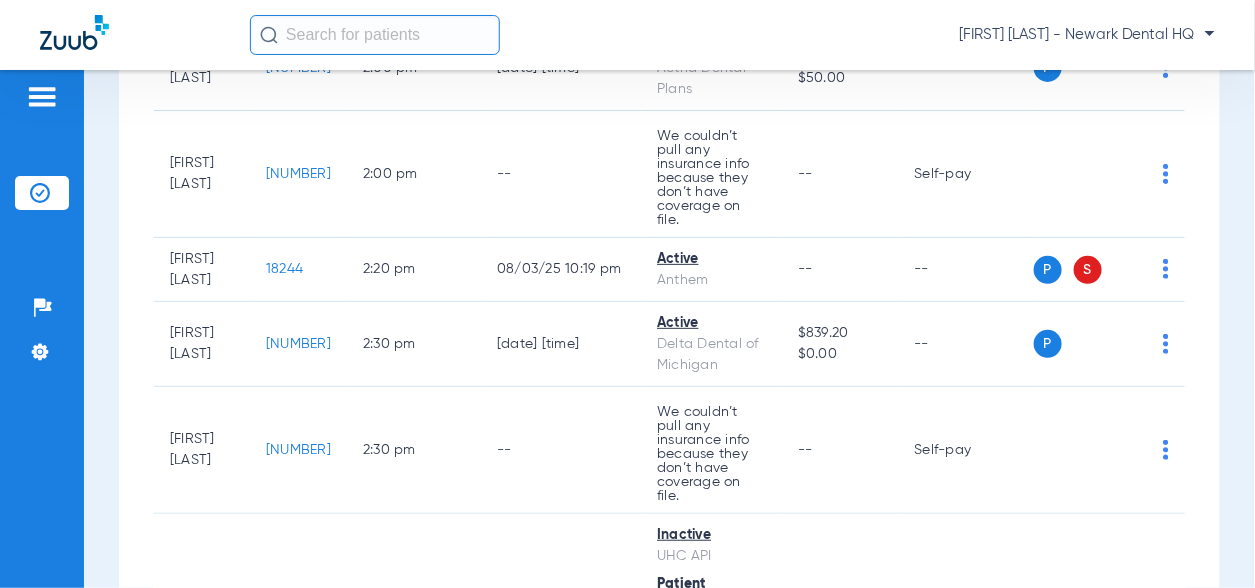 click 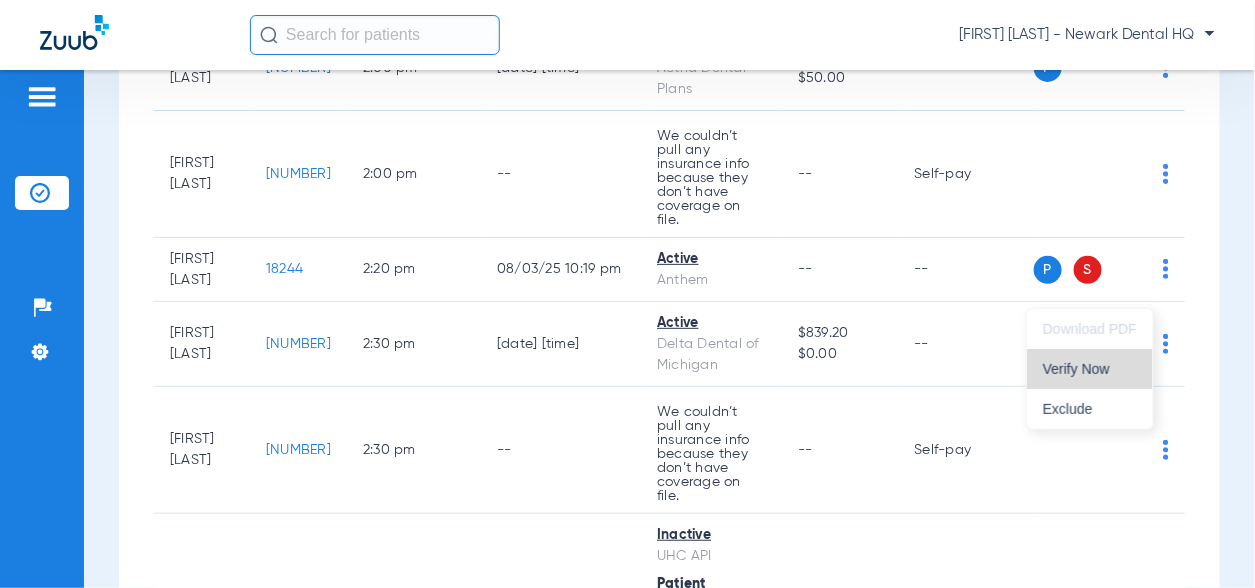 click on "Verify Now" at bounding box center (1090, 369) 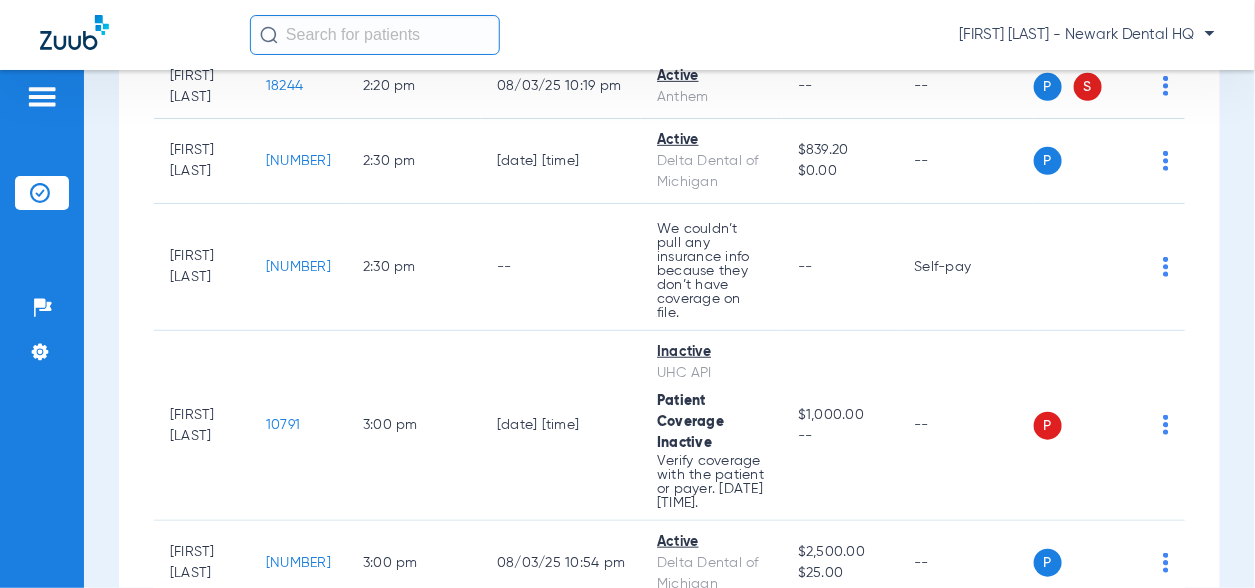 scroll, scrollTop: 2600, scrollLeft: 0, axis: vertical 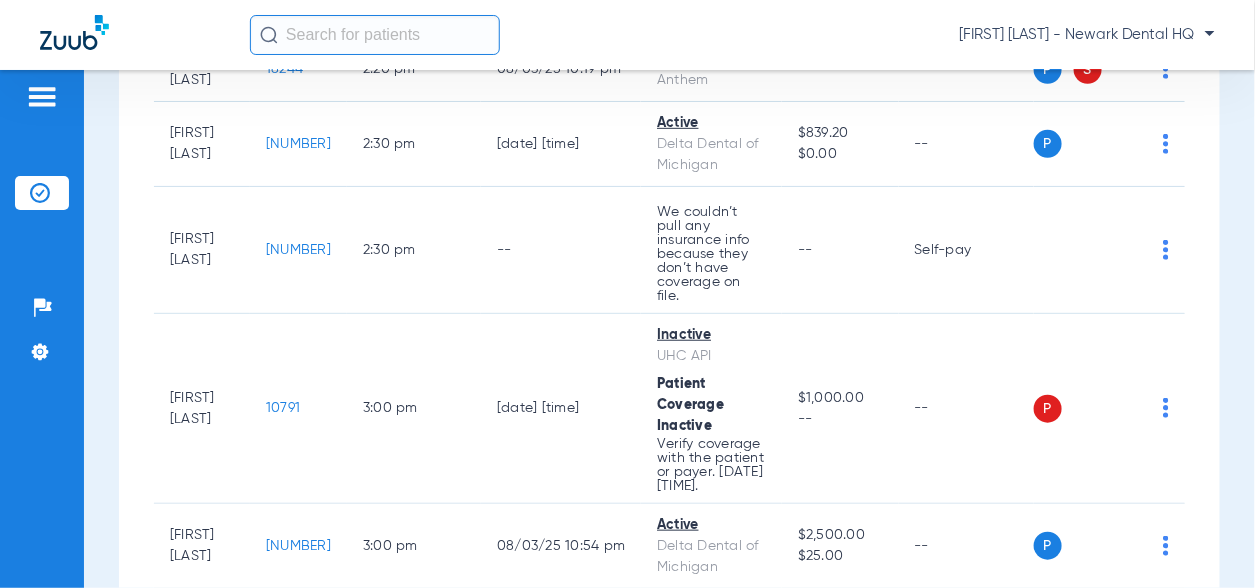 click 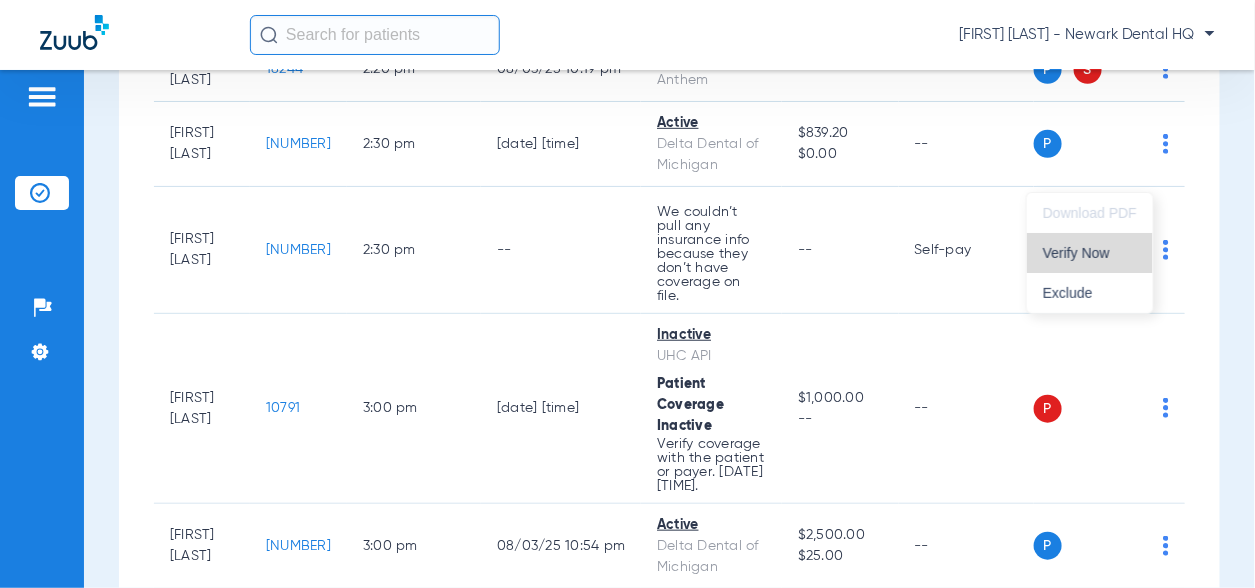 click on "Verify Now" at bounding box center [1090, 253] 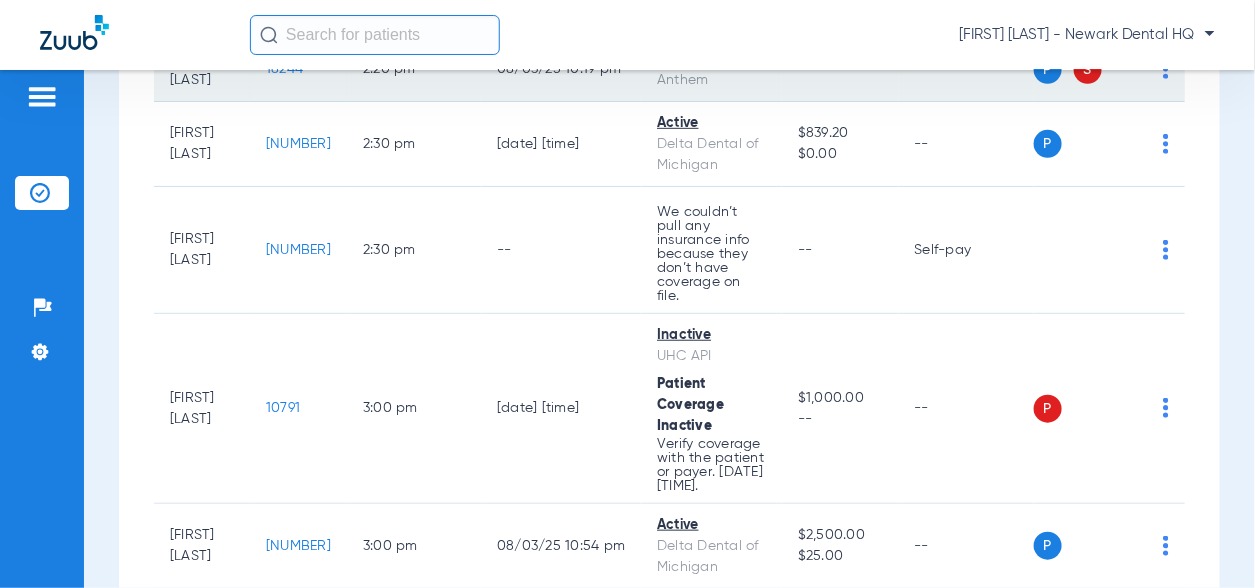 click on "P S" 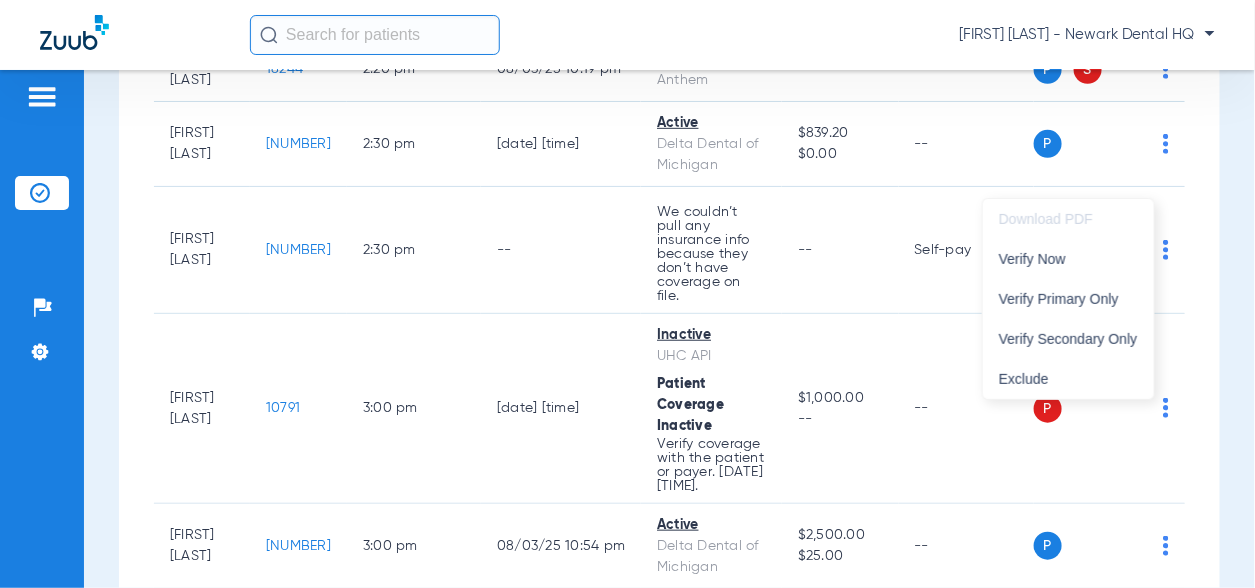 drag, startPoint x: 1069, startPoint y: 254, endPoint x: 1063, endPoint y: 280, distance: 26.683329 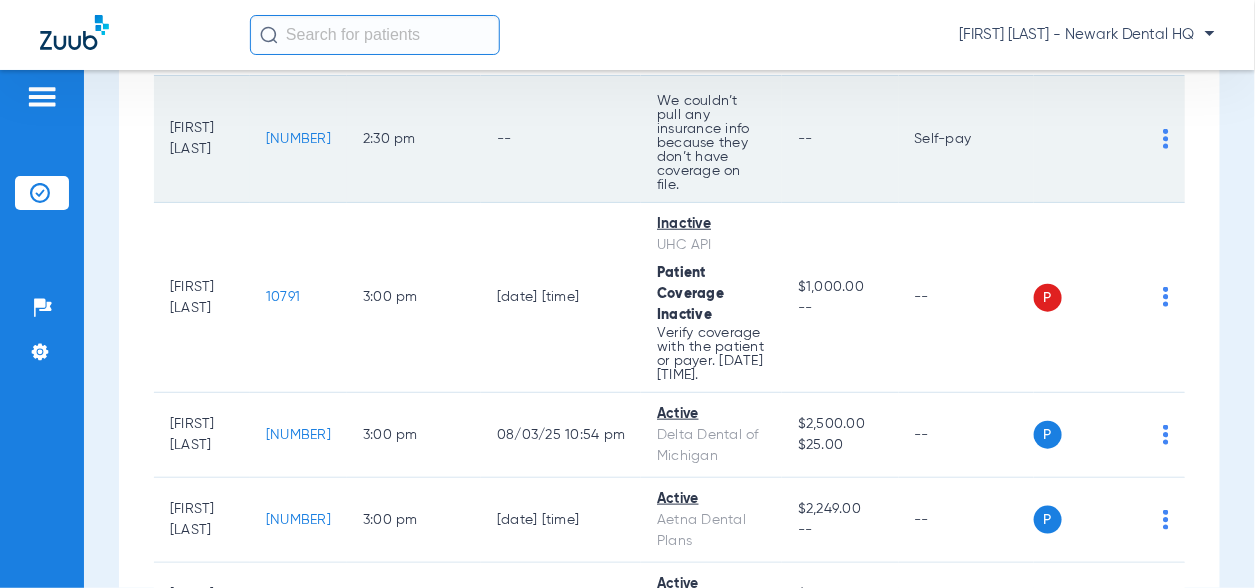 scroll, scrollTop: 2900, scrollLeft: 0, axis: vertical 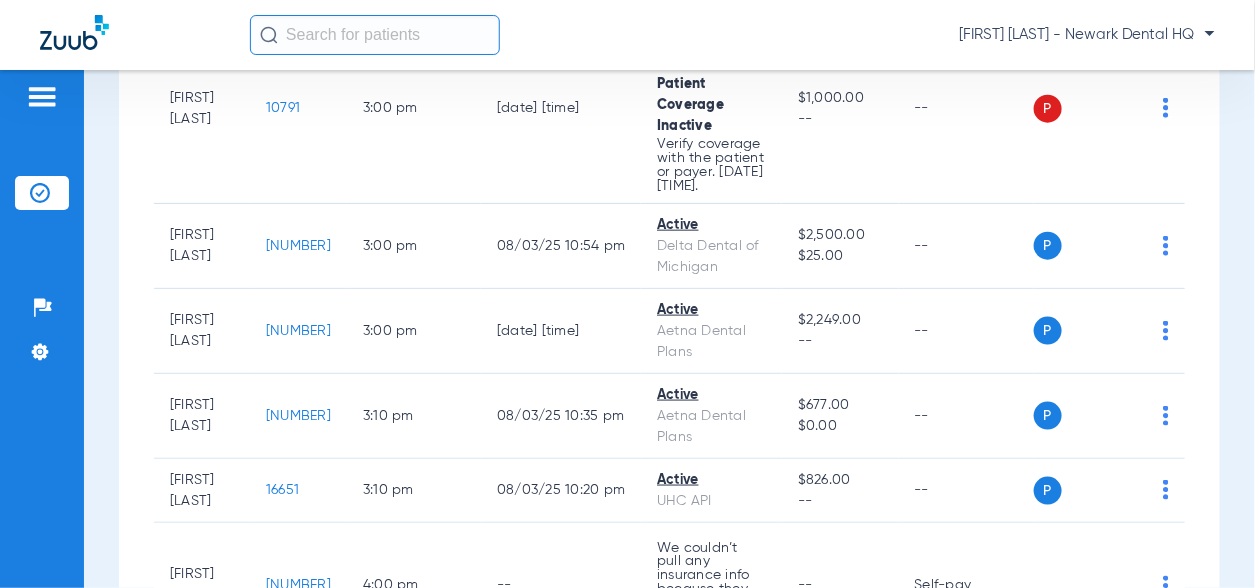 click 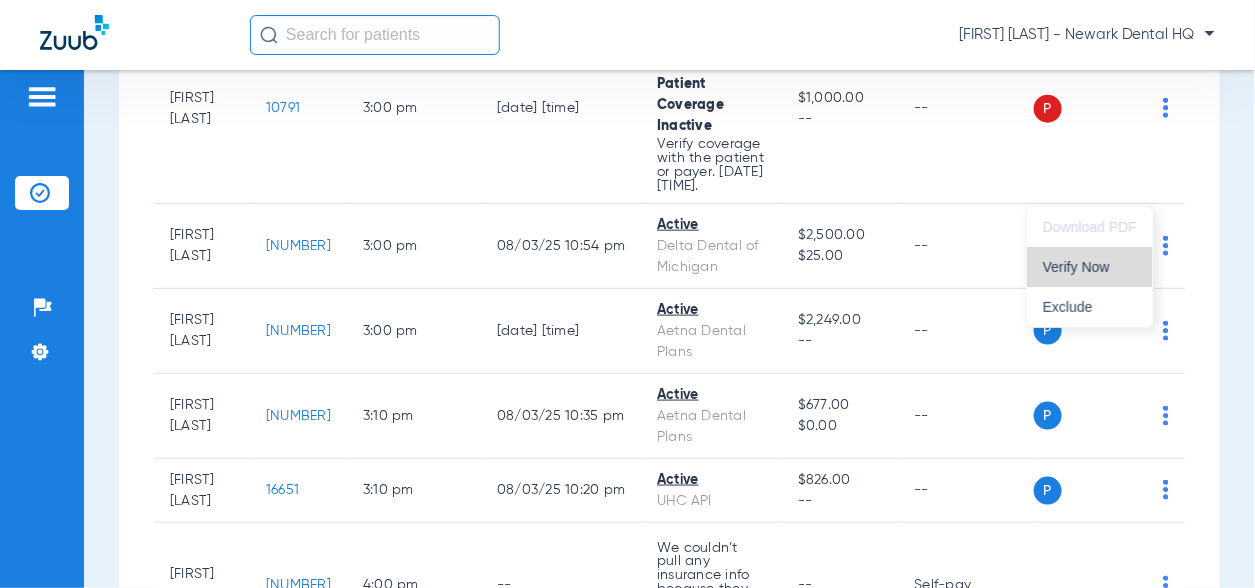 click on "Verify Now" at bounding box center [1090, 267] 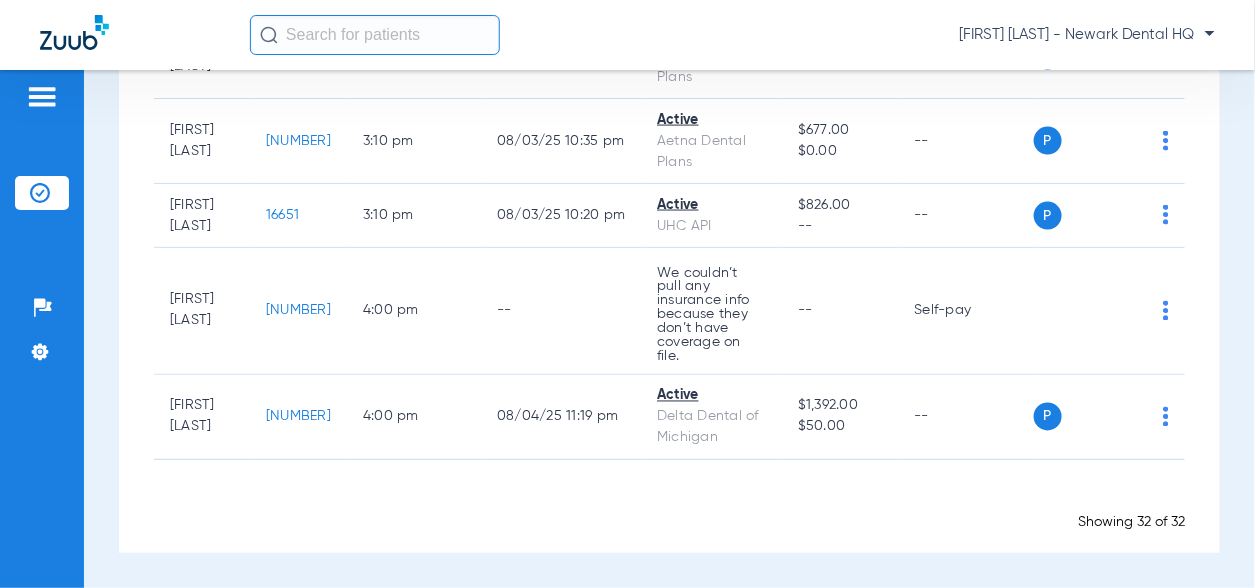scroll, scrollTop: 3200, scrollLeft: 0, axis: vertical 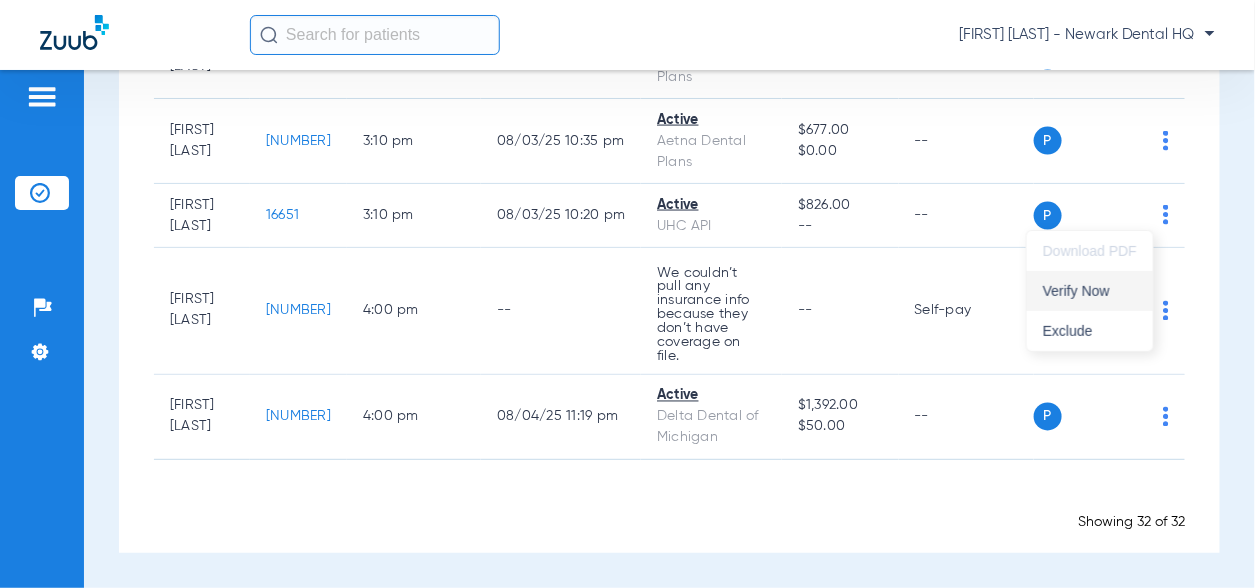 click on "Verify Now" at bounding box center [1090, 291] 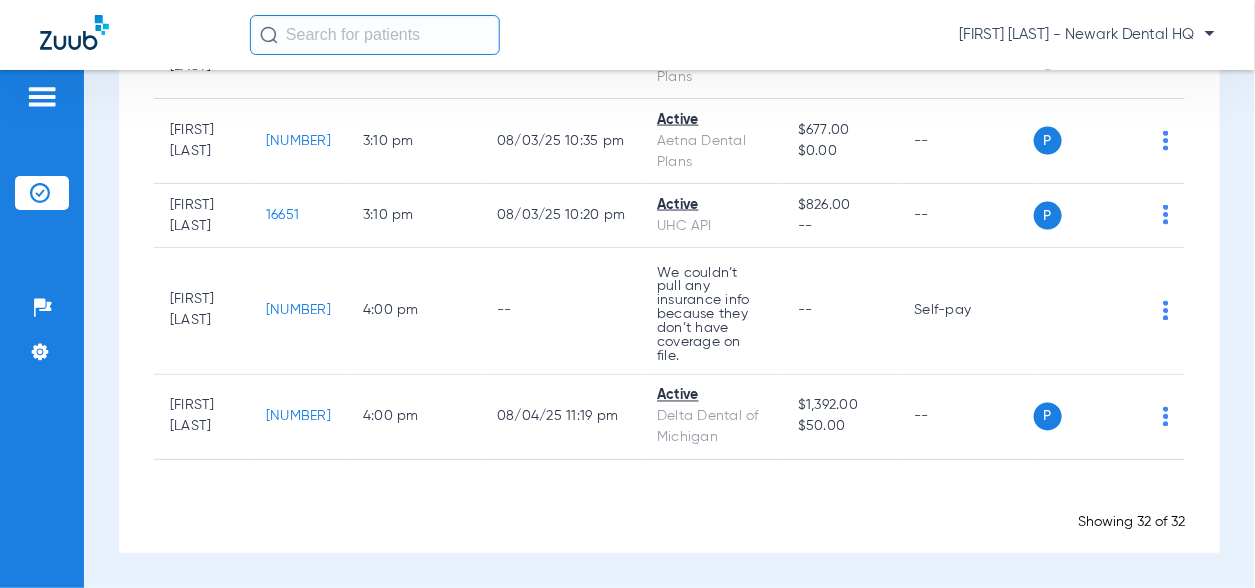 scroll, scrollTop: 3400, scrollLeft: 0, axis: vertical 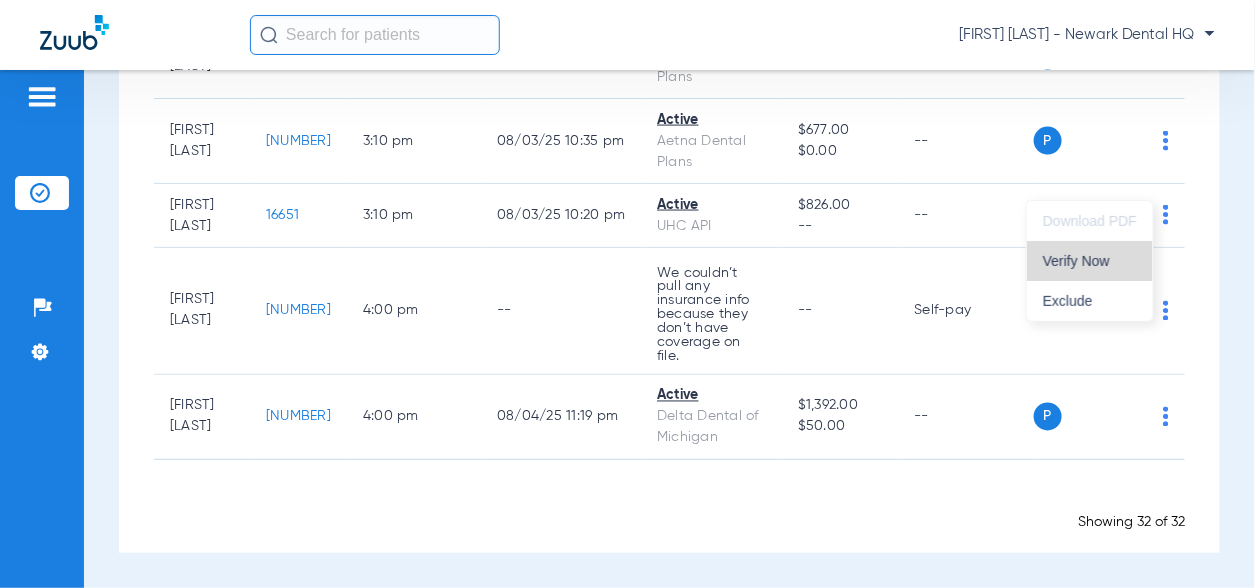 click on "Verify Now" at bounding box center [1090, 261] 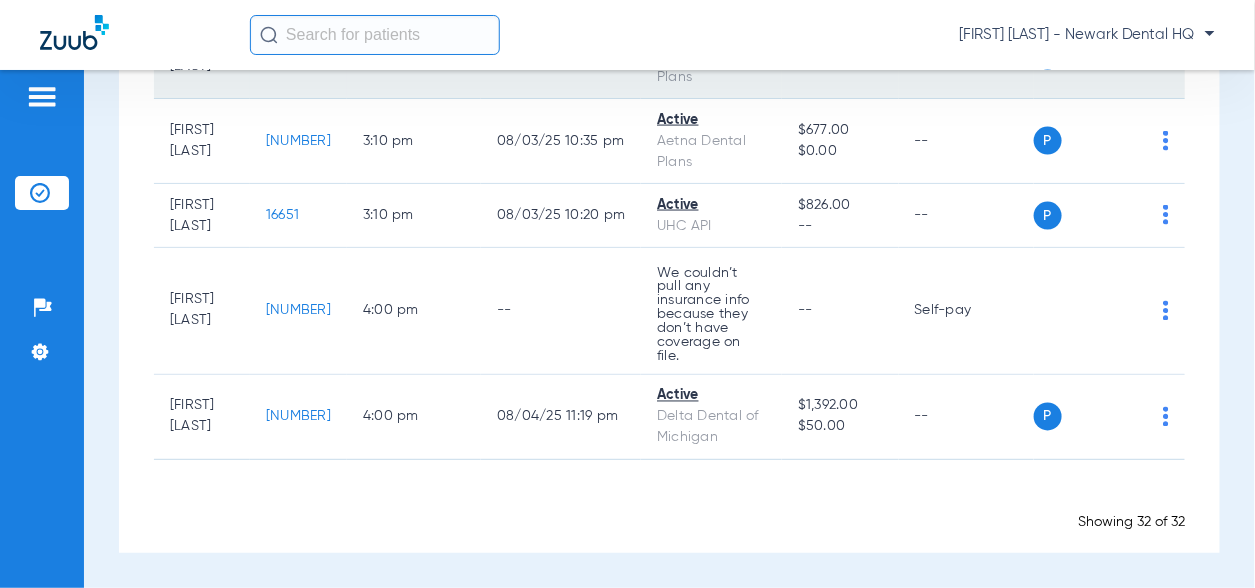 click 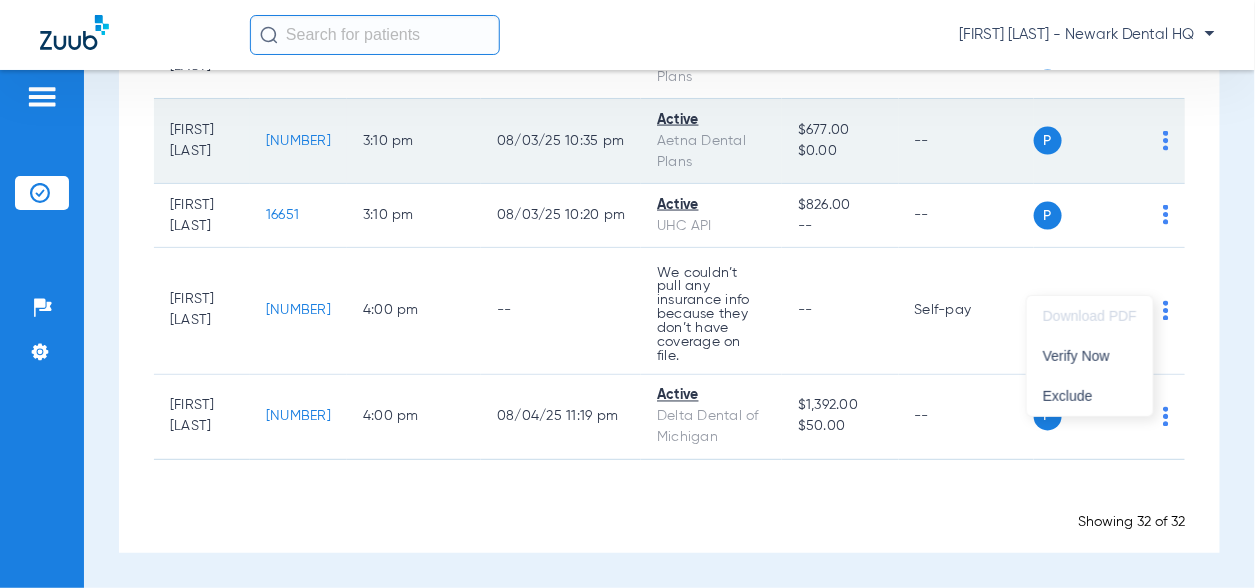 click on "Verify Now" at bounding box center [1090, 356] 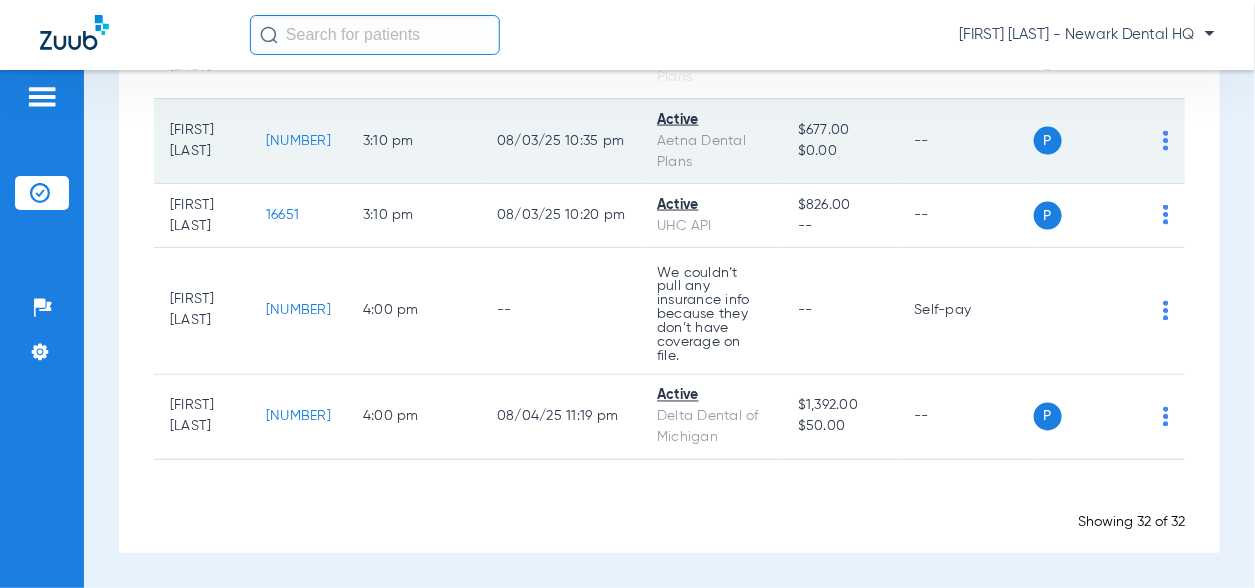 click 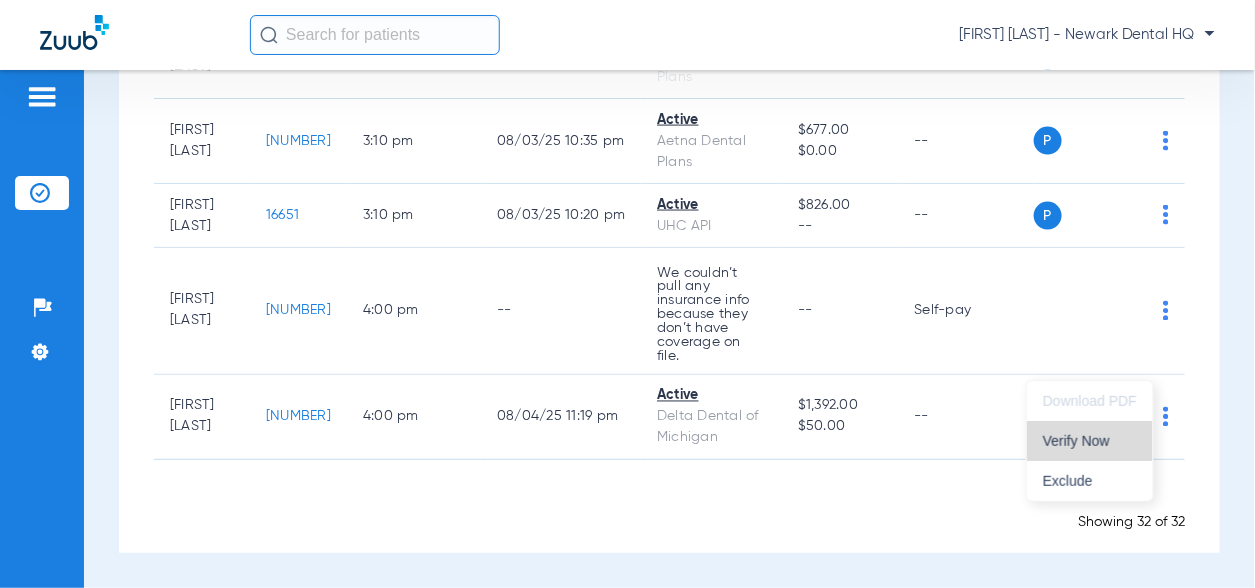 click on "Verify Now" at bounding box center (1090, 441) 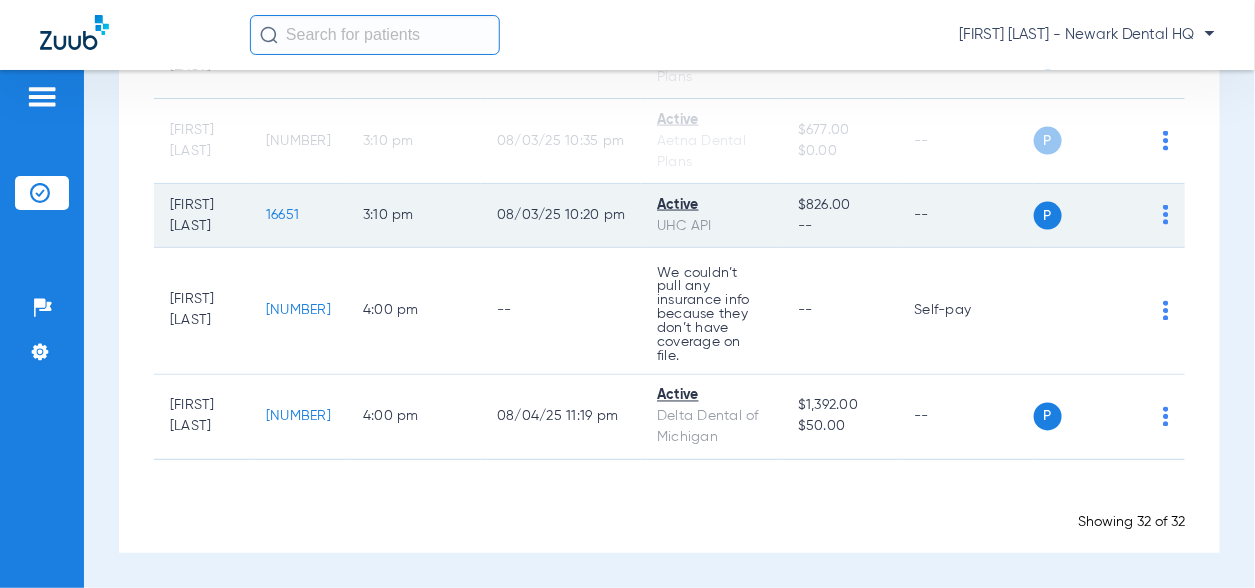 scroll, scrollTop: 3600, scrollLeft: 0, axis: vertical 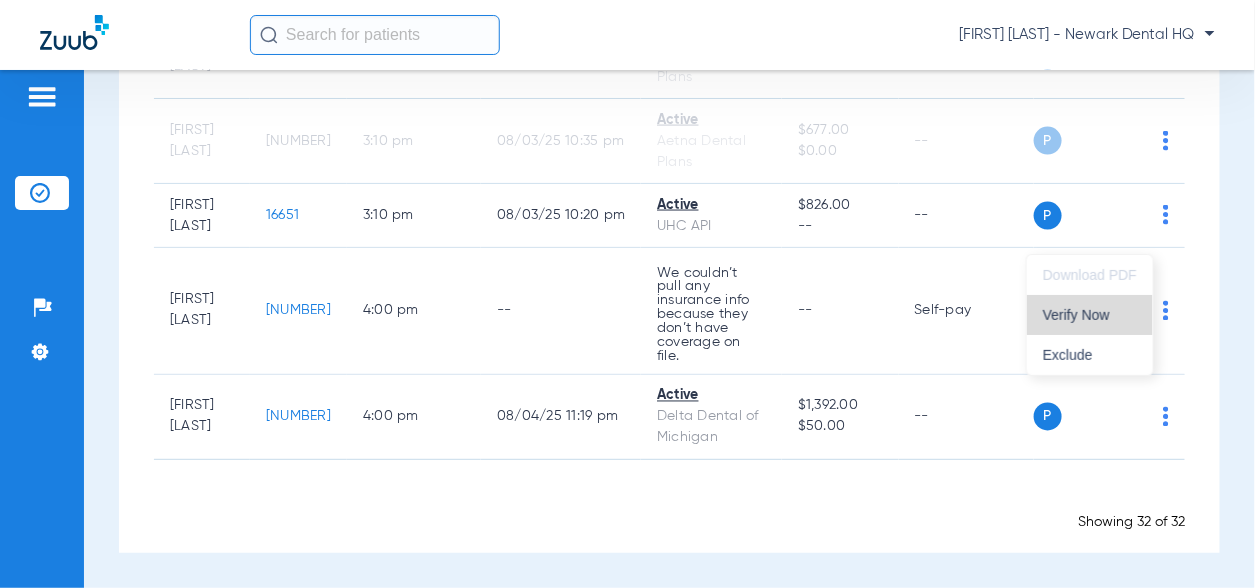click on "Verify Now" at bounding box center (1090, 315) 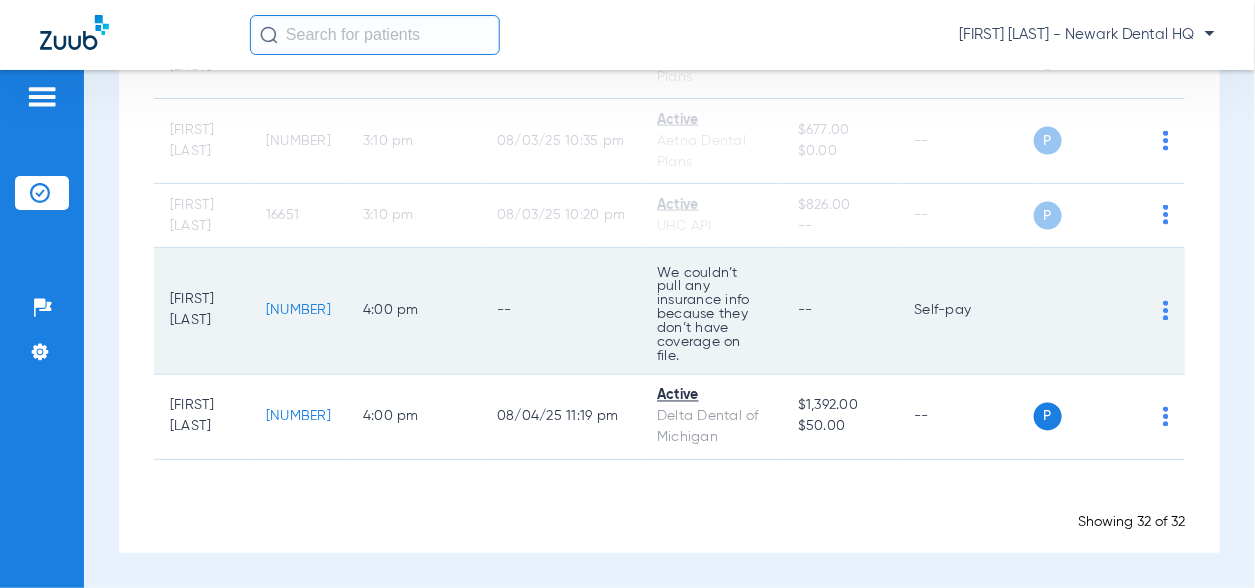 scroll, scrollTop: 3667, scrollLeft: 0, axis: vertical 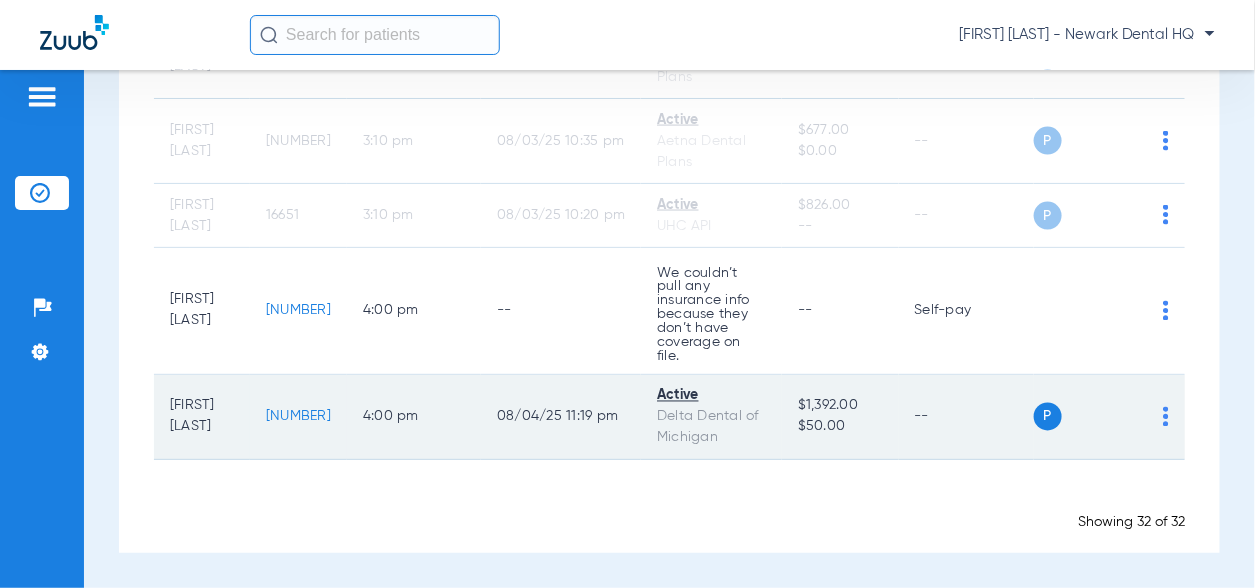 click 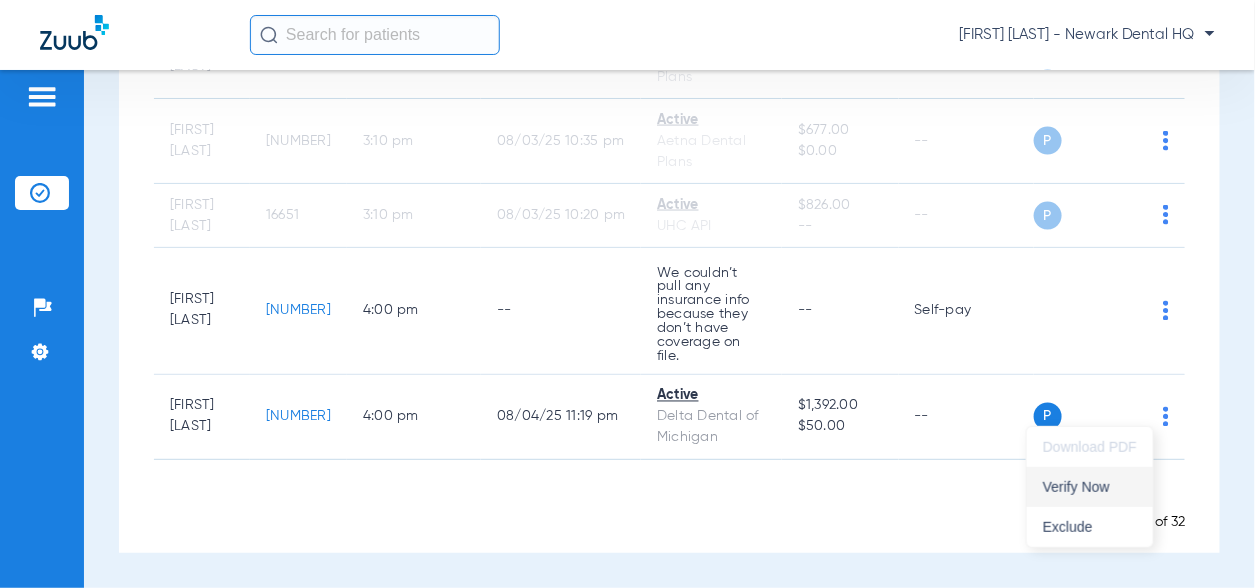 click on "Verify Now" at bounding box center [1090, 487] 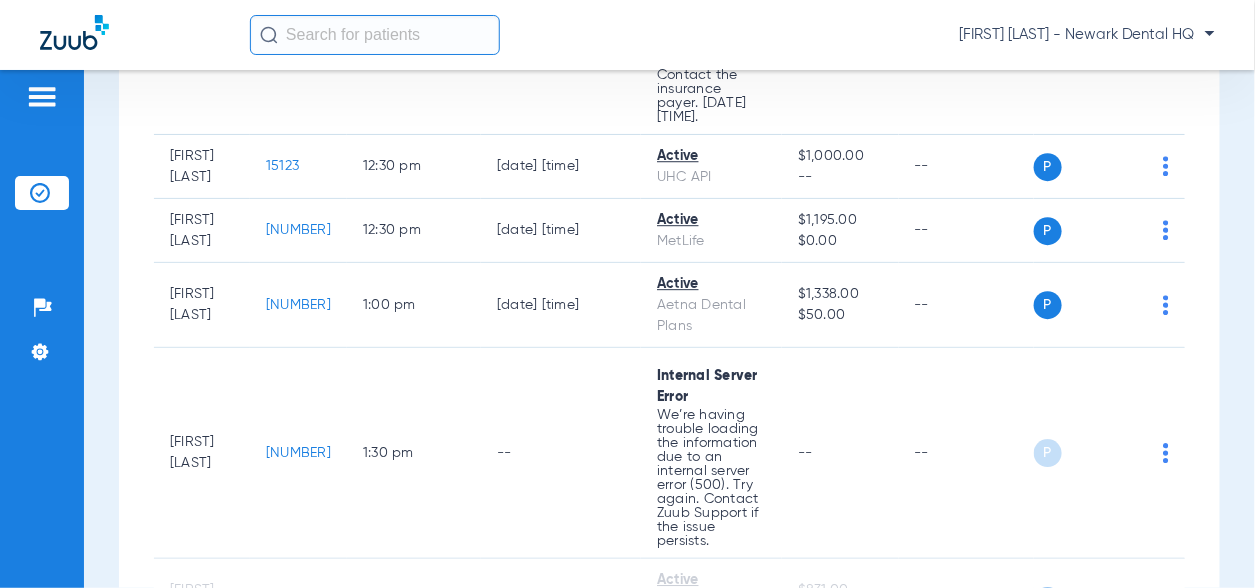 scroll, scrollTop: 1700, scrollLeft: 0, axis: vertical 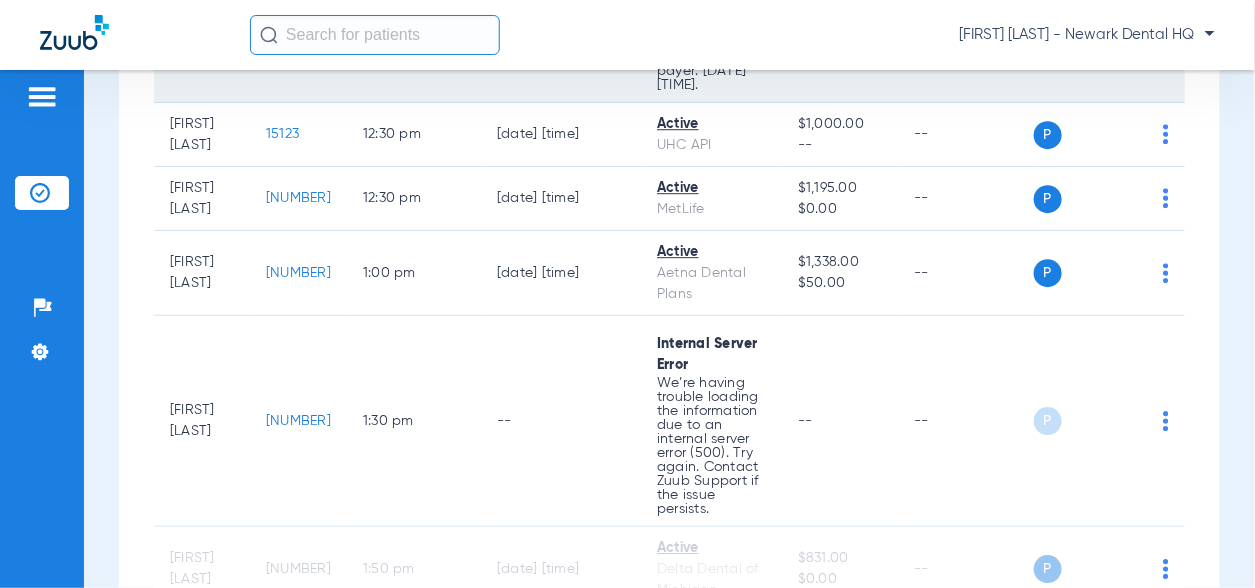 click 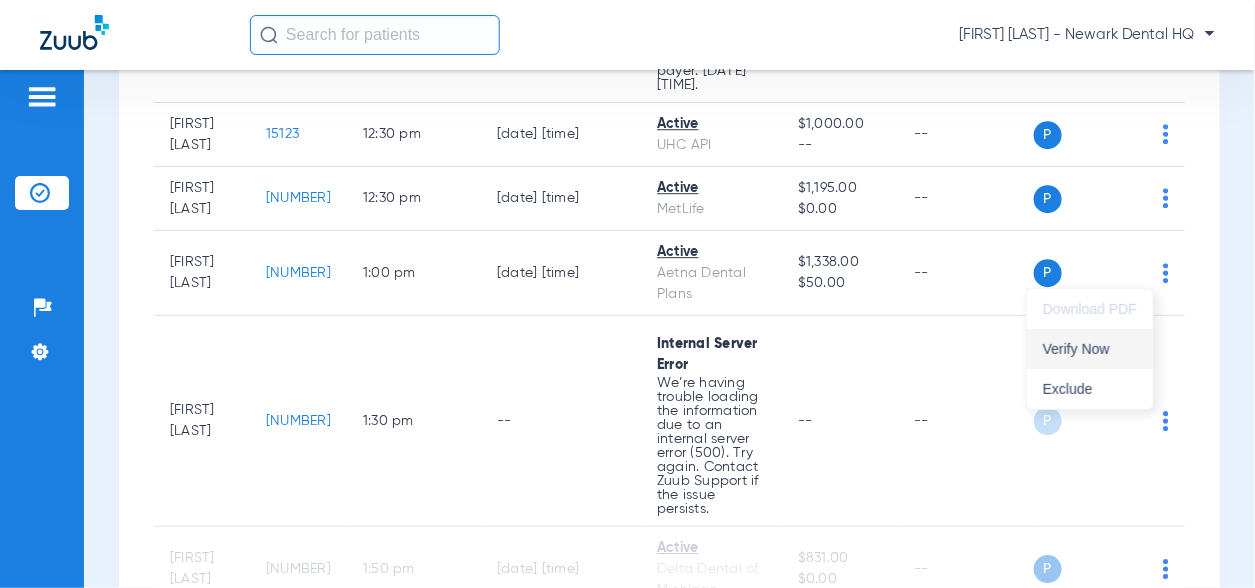 click on "Verify Now" at bounding box center [1090, 349] 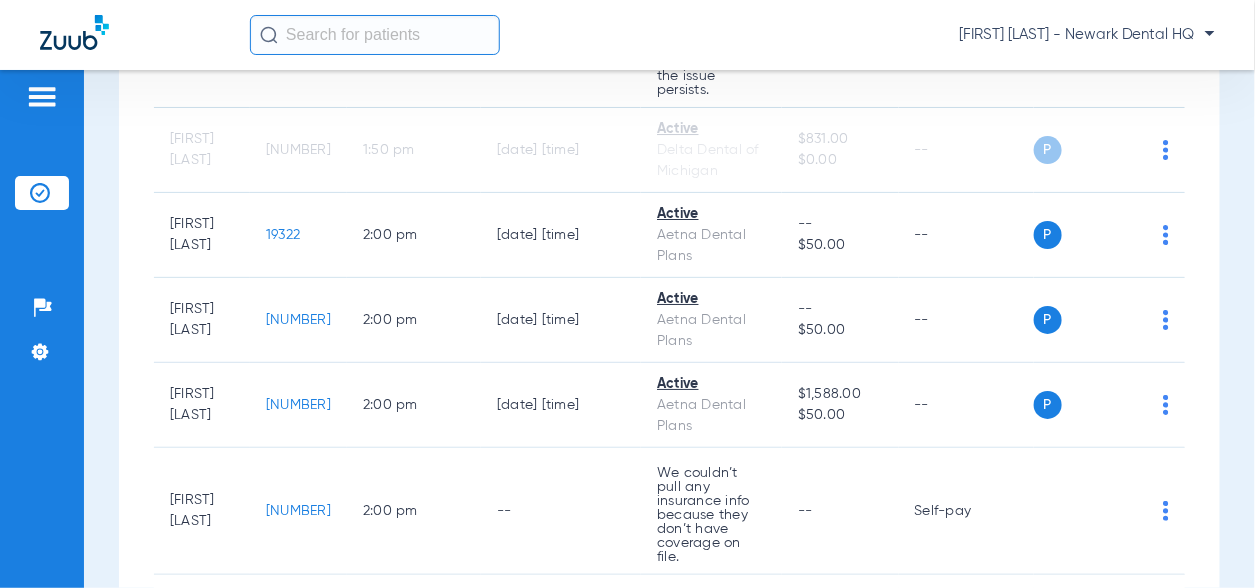 scroll, scrollTop: 2200, scrollLeft: 0, axis: vertical 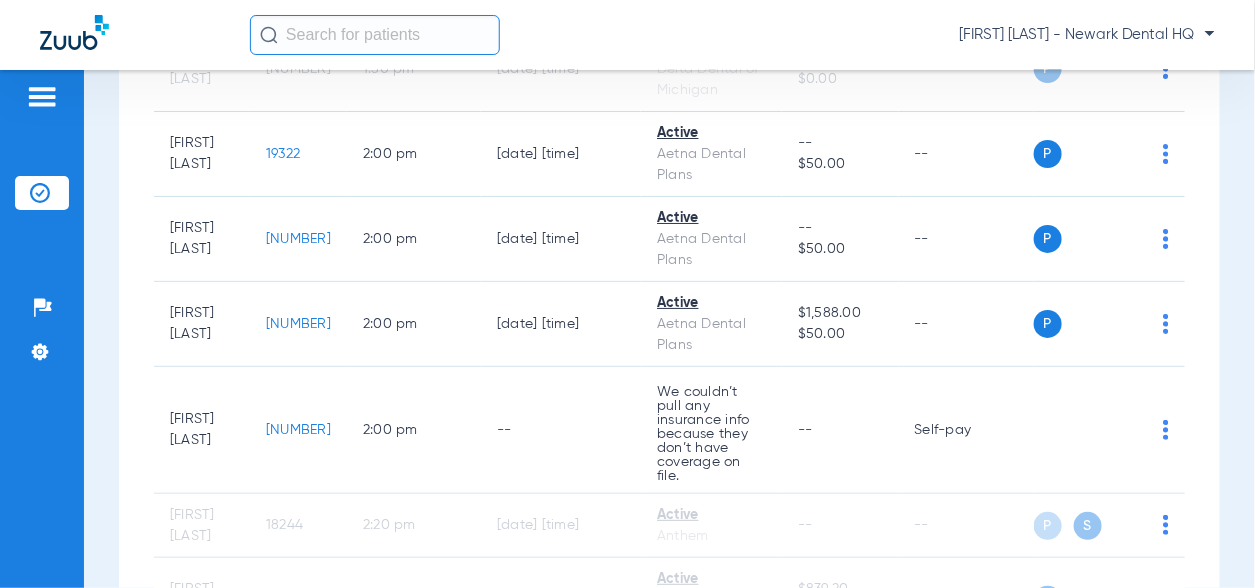 click 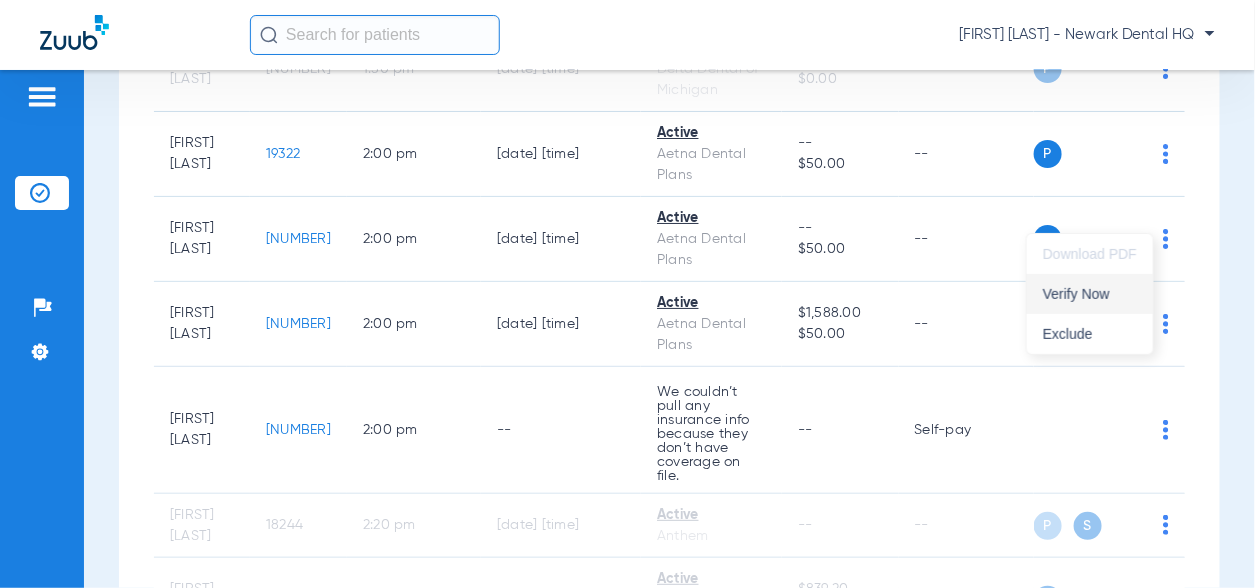 click on "Verify Now" at bounding box center [1090, 294] 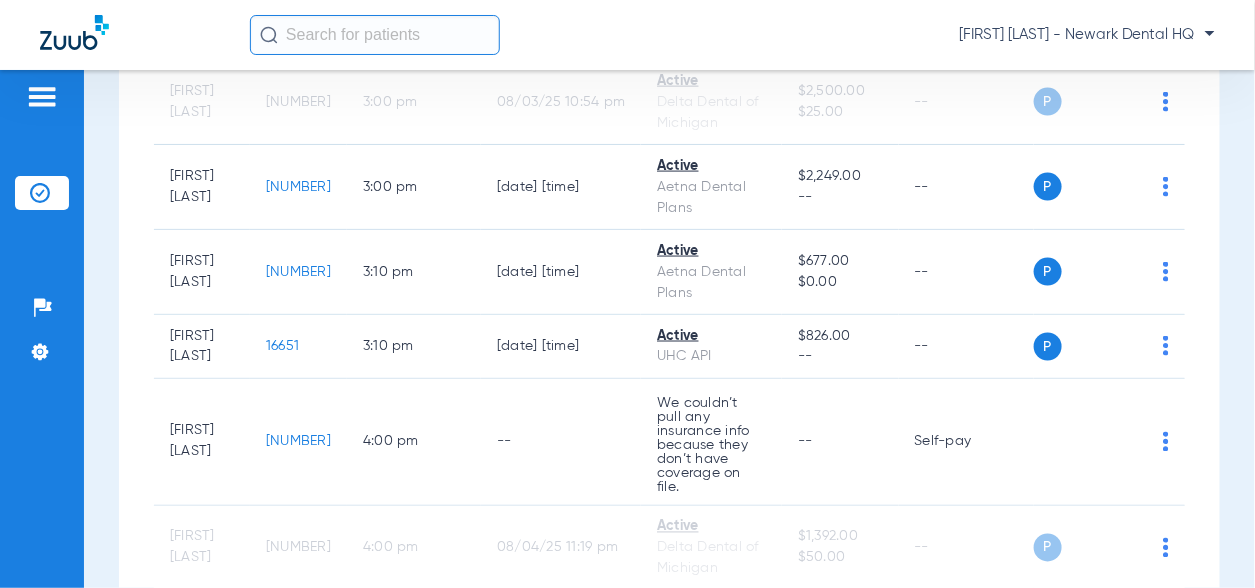 scroll, scrollTop: 3200, scrollLeft: 0, axis: vertical 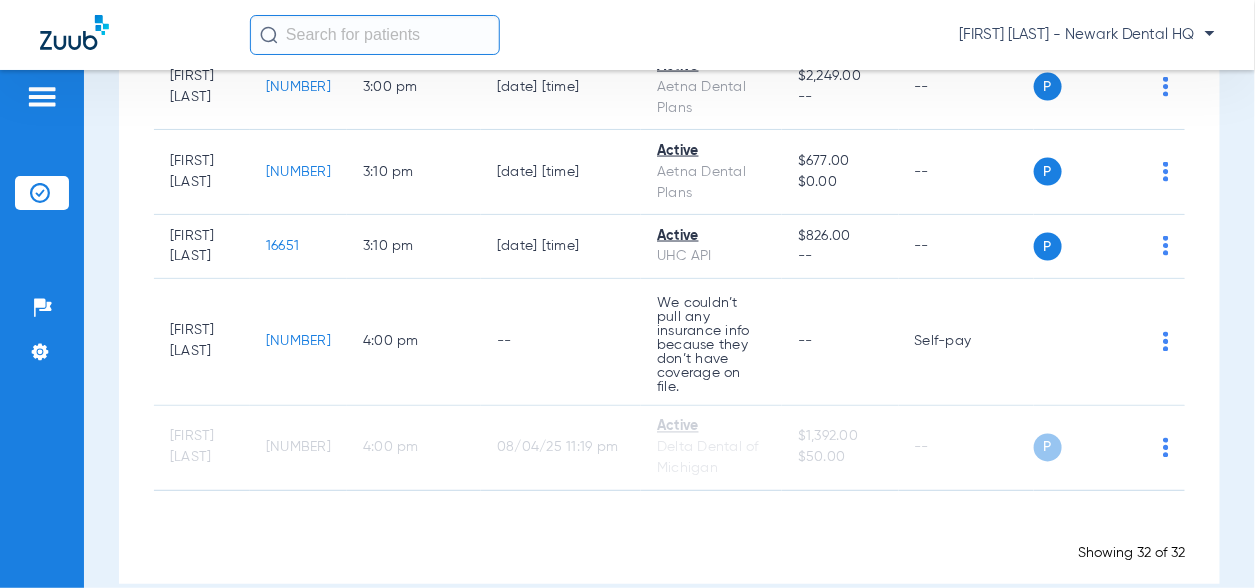 click 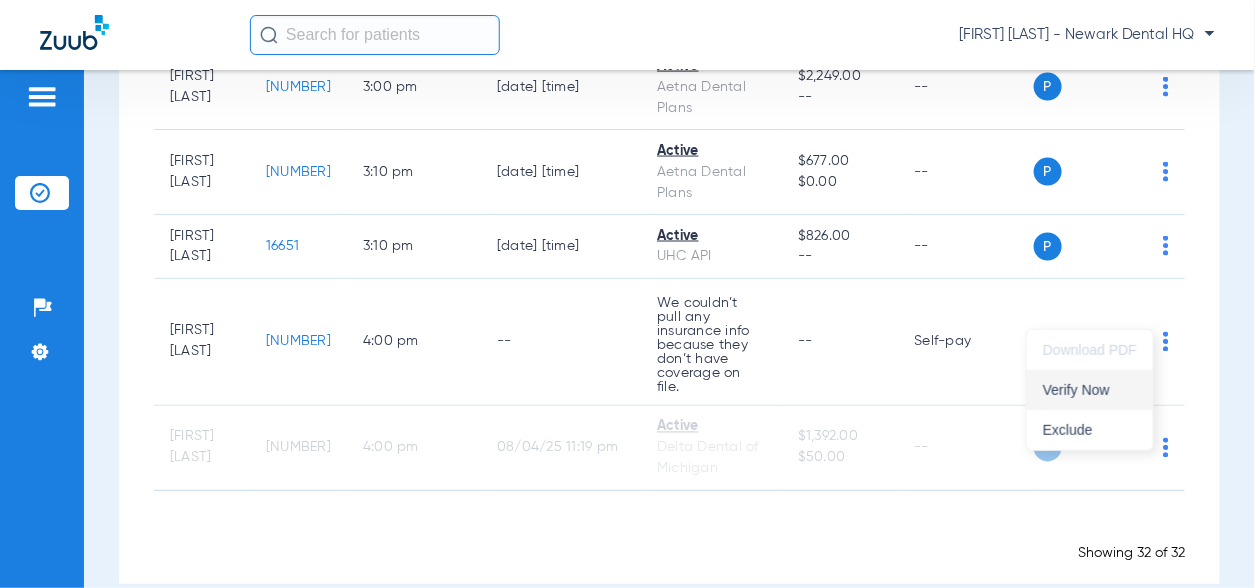 click on "Verify Now" at bounding box center (1090, 390) 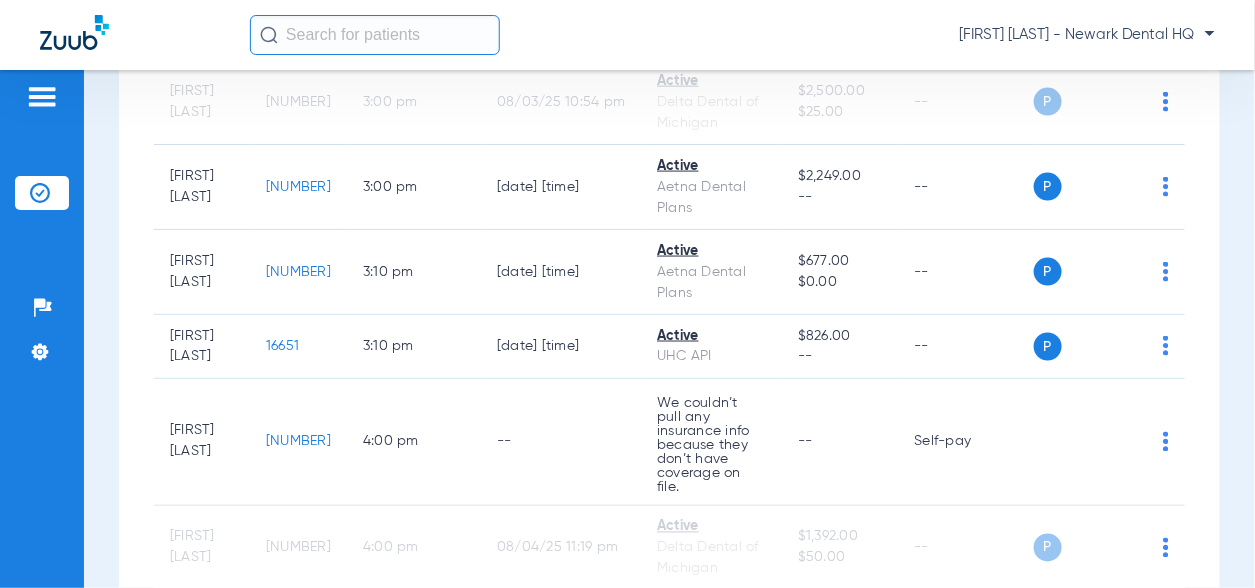 scroll, scrollTop: 3200, scrollLeft: 0, axis: vertical 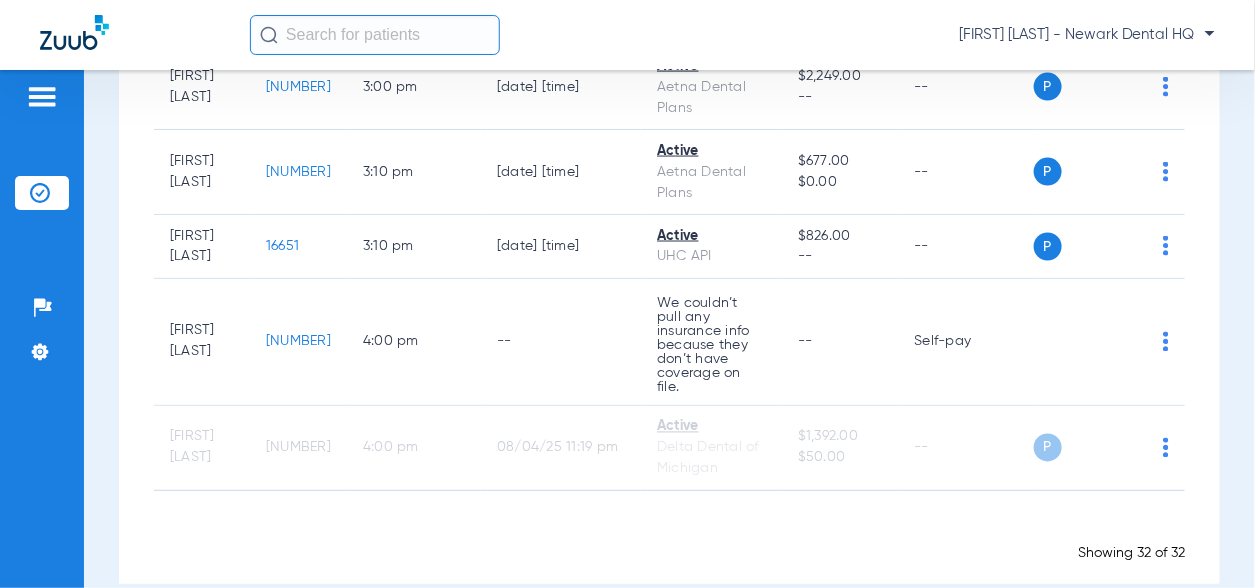 click 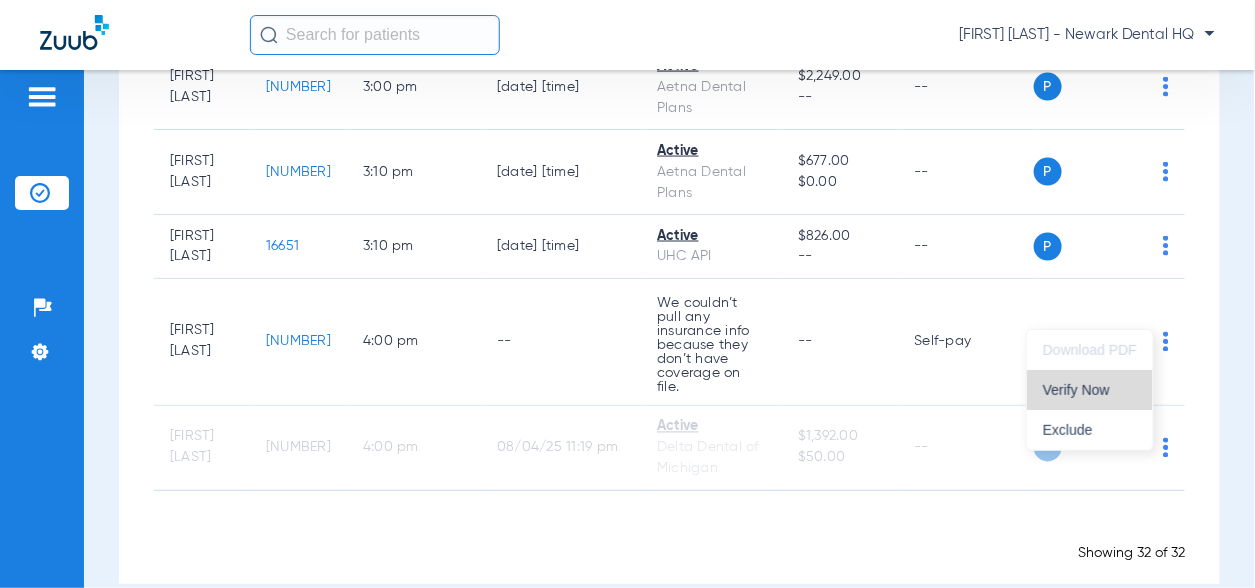 click on "Verify Now" at bounding box center [1090, 390] 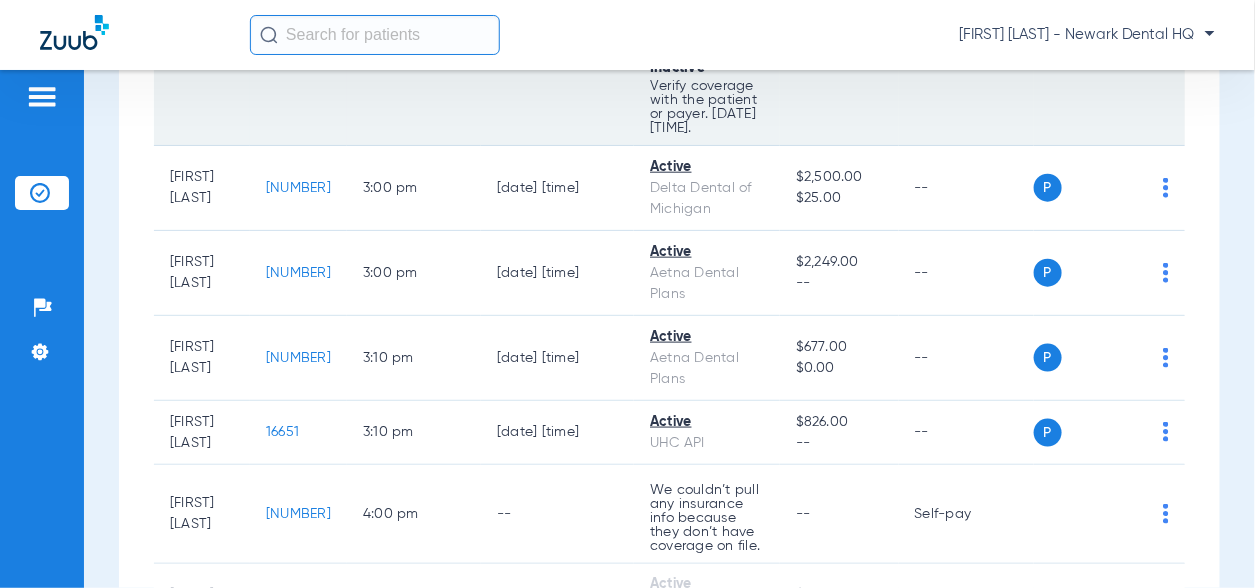 scroll, scrollTop: 2988, scrollLeft: 0, axis: vertical 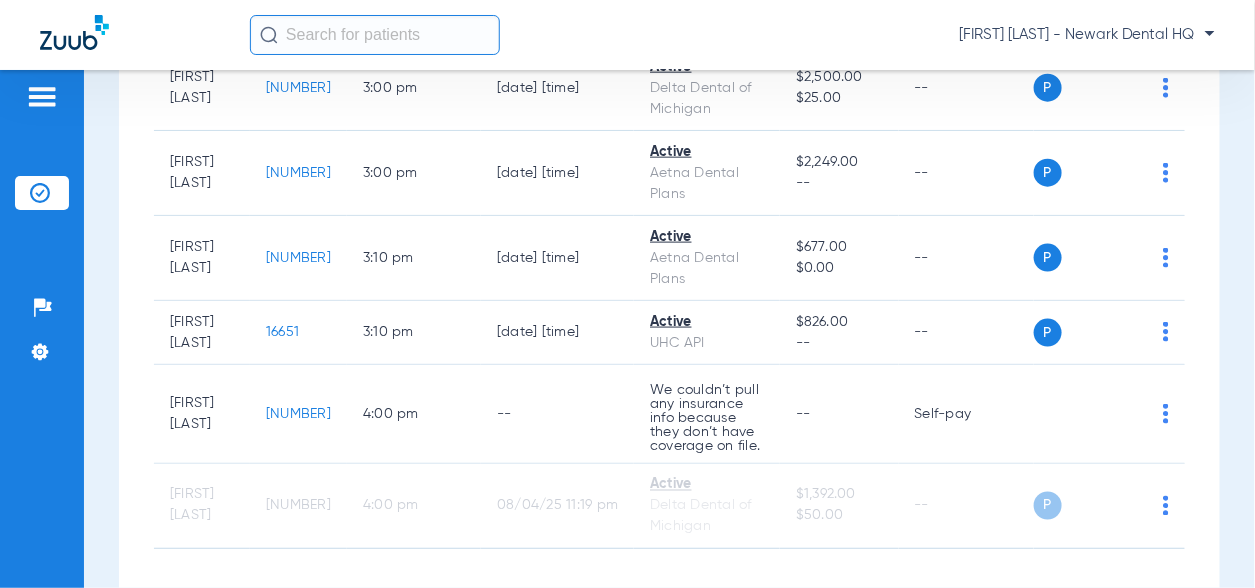 click 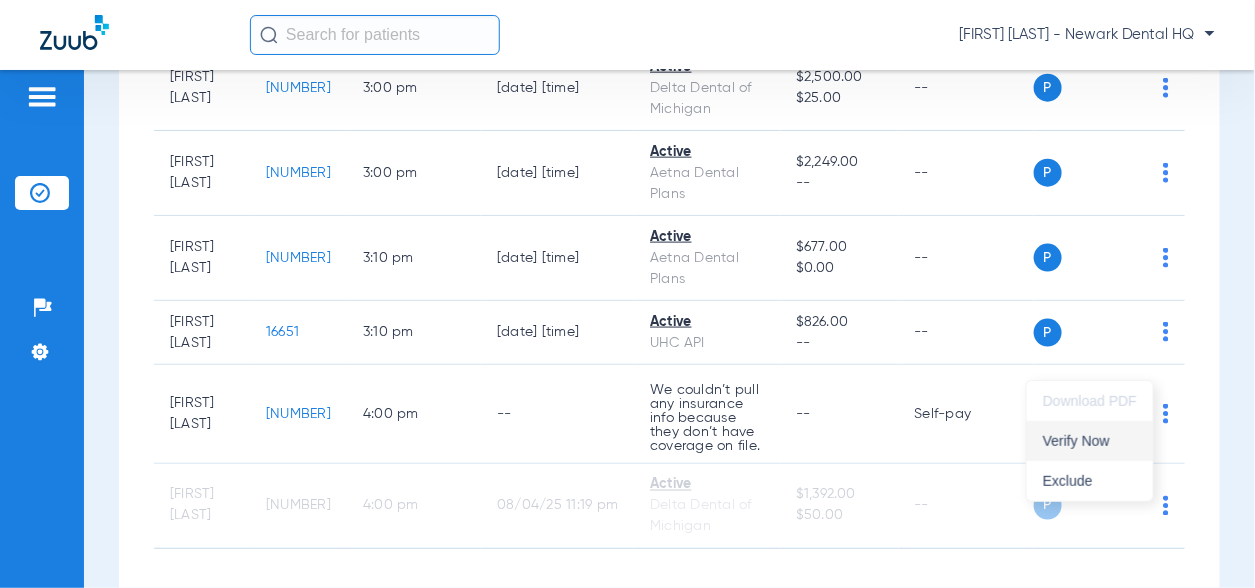 click on "Verify Now" at bounding box center (1090, 441) 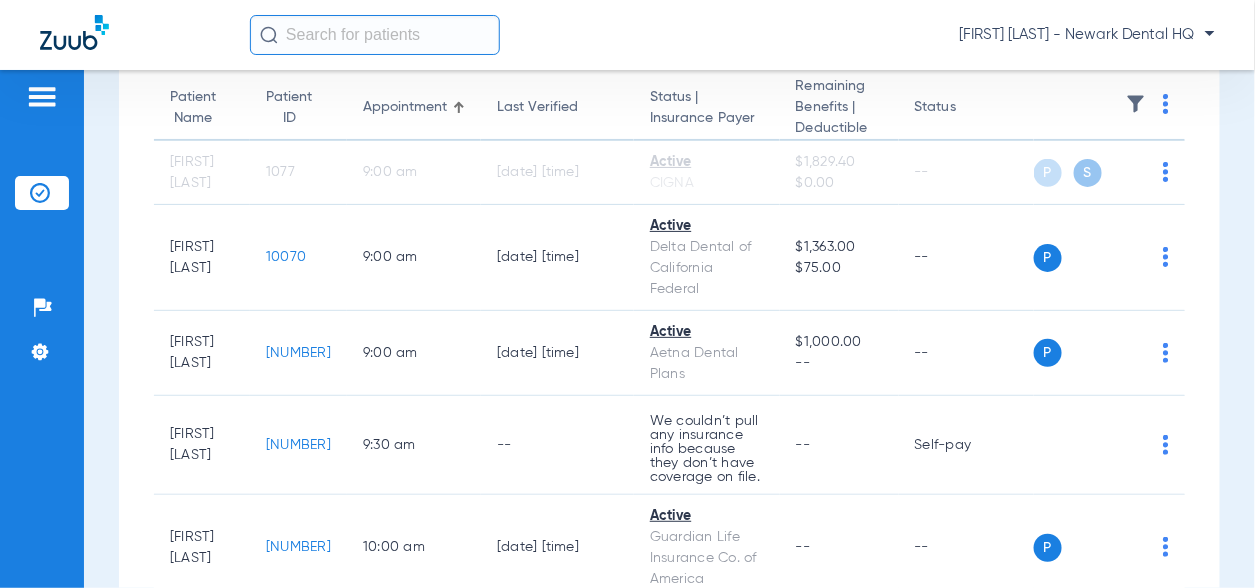 scroll, scrollTop: 0, scrollLeft: 0, axis: both 